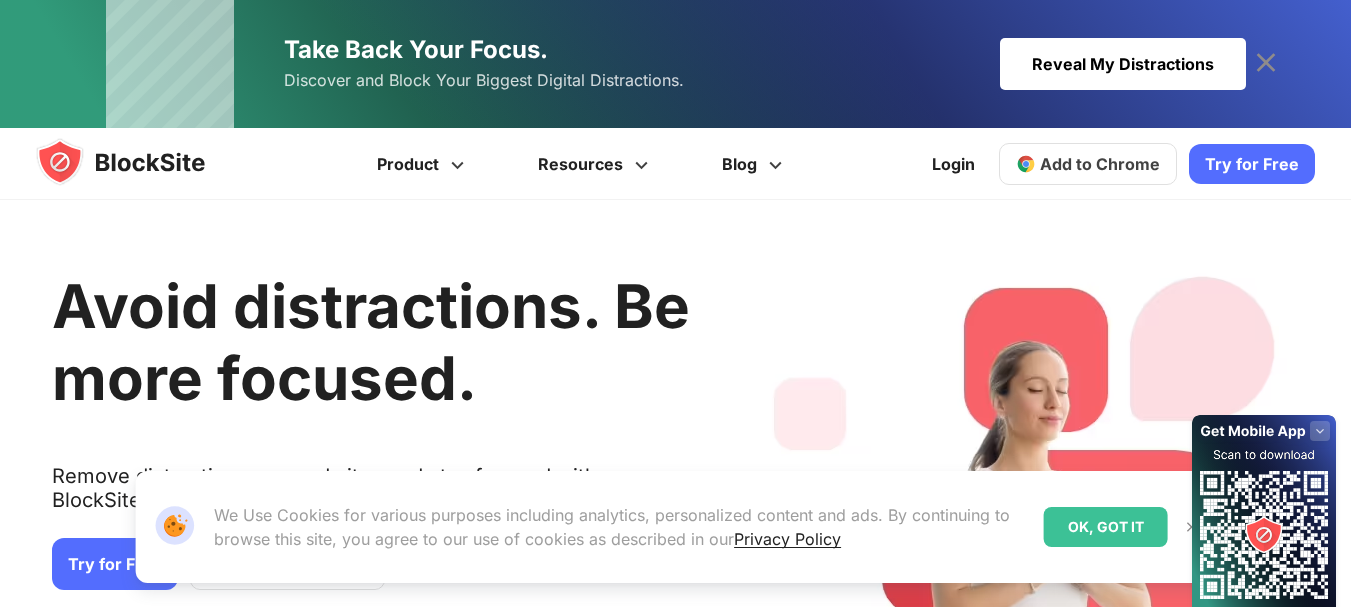 scroll, scrollTop: 0, scrollLeft: 0, axis: both 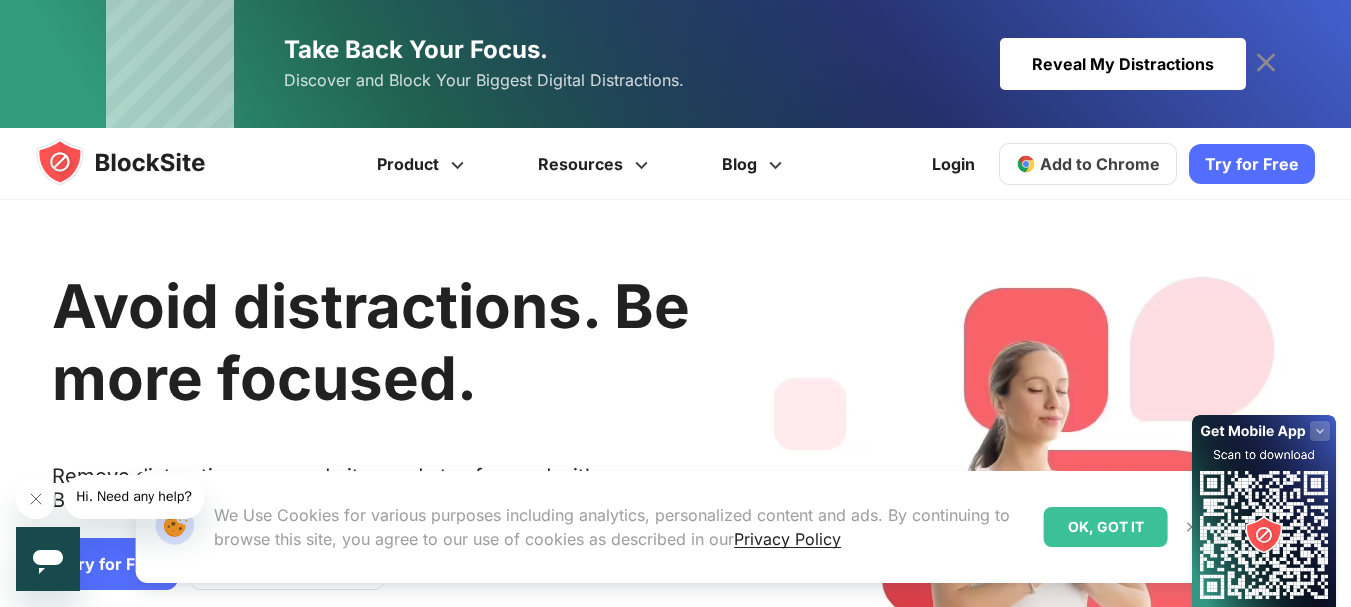 click 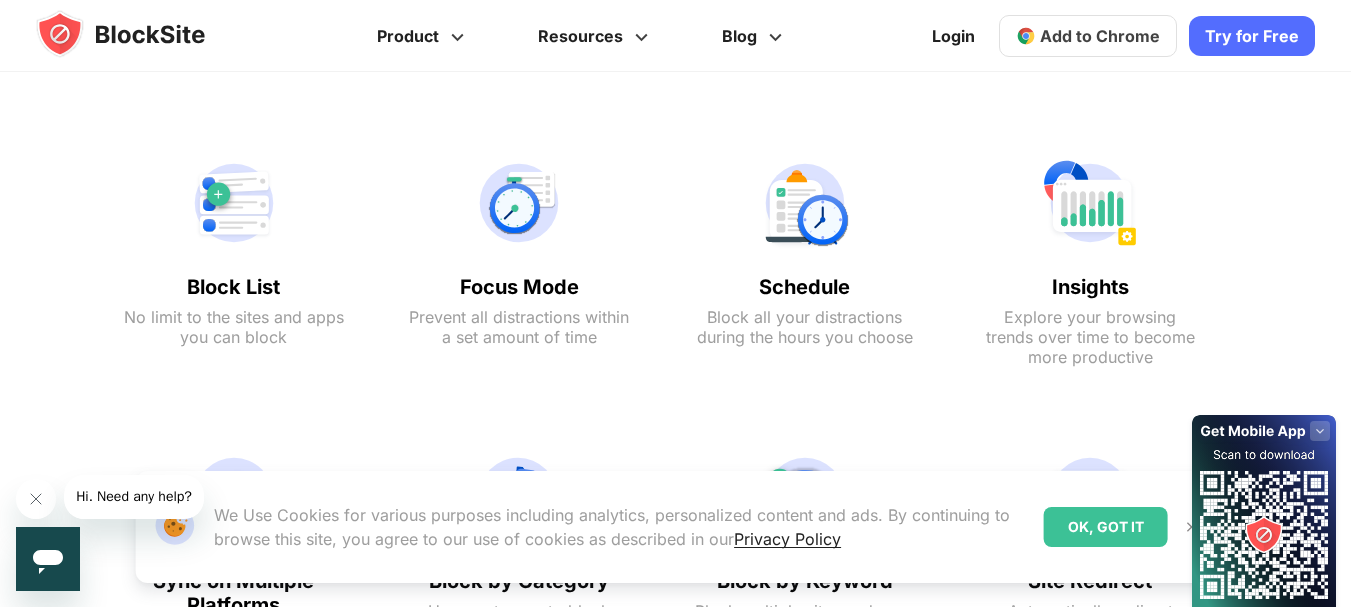 scroll, scrollTop: 960, scrollLeft: 0, axis: vertical 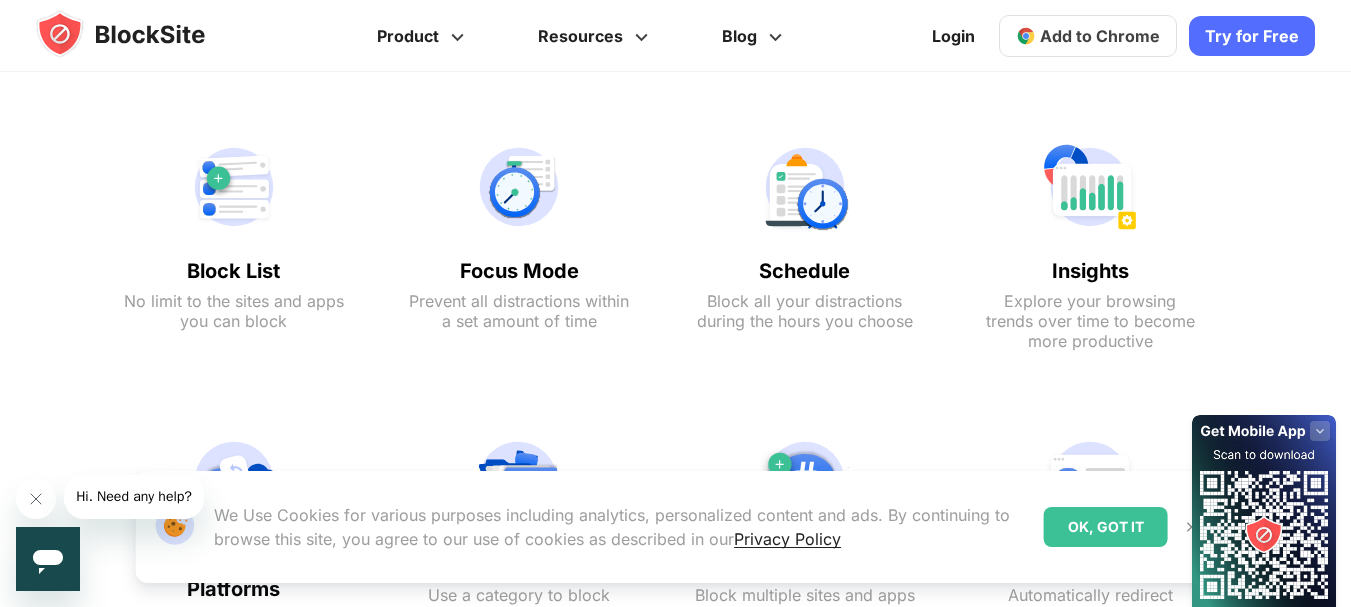 click at bounding box center [234, 187] 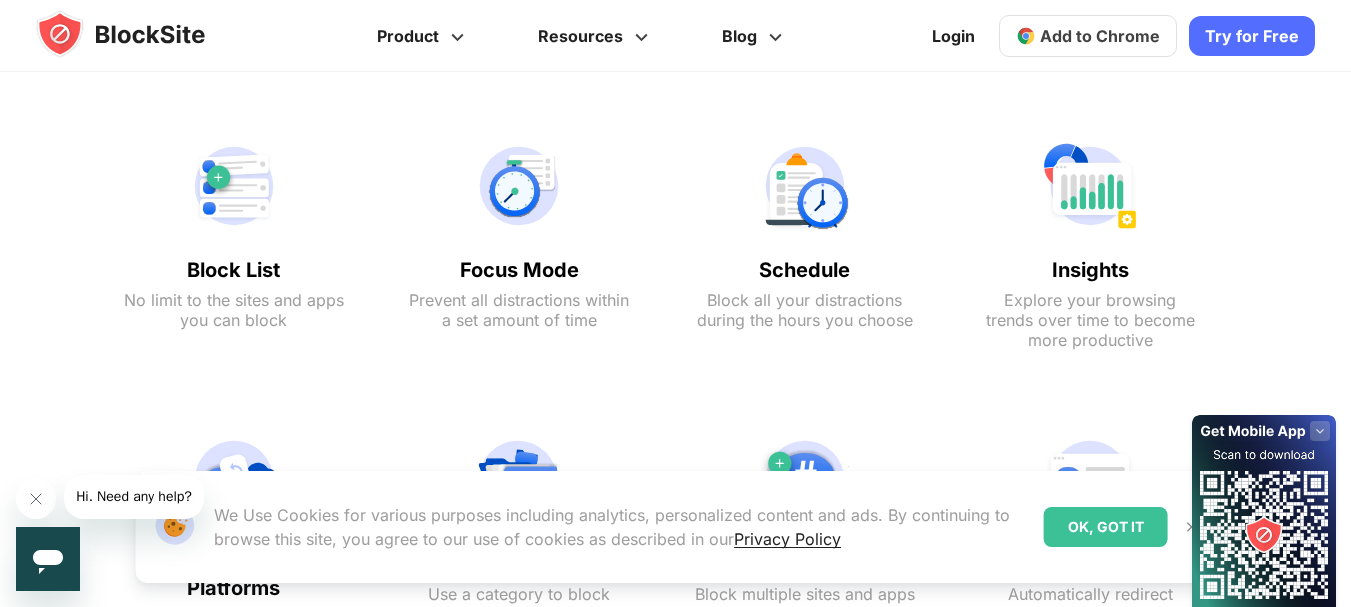 scroll, scrollTop: 953, scrollLeft: 0, axis: vertical 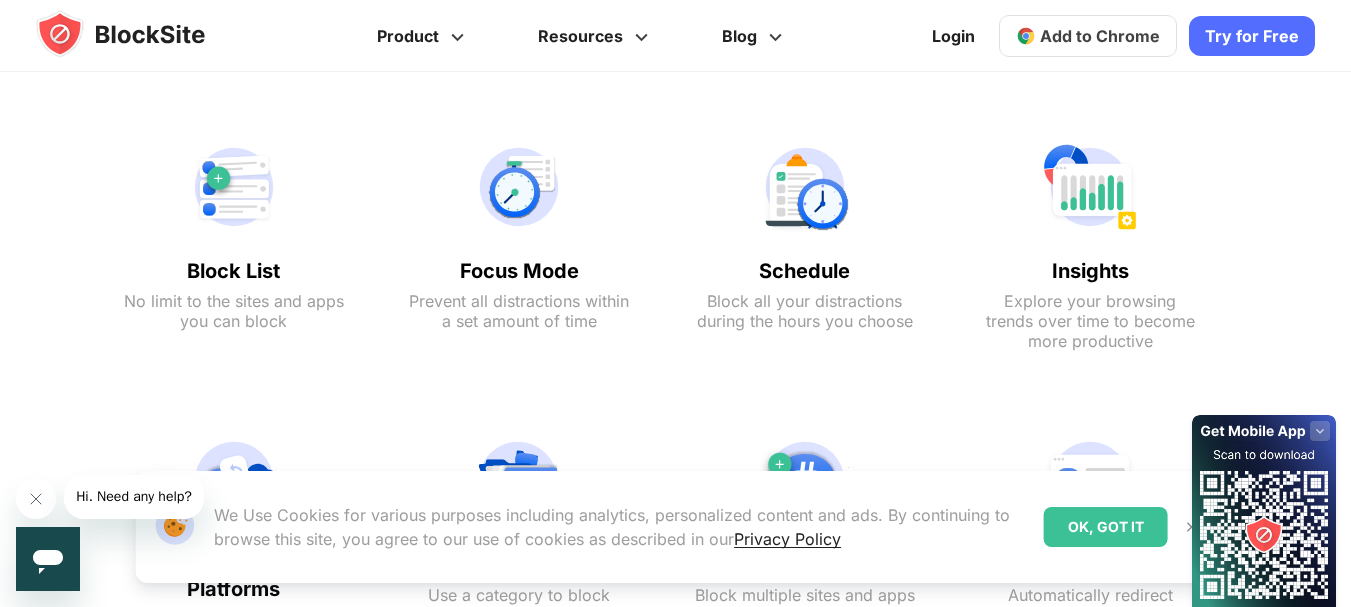 click on "Hi. Need any help?" at bounding box center [134, 496] 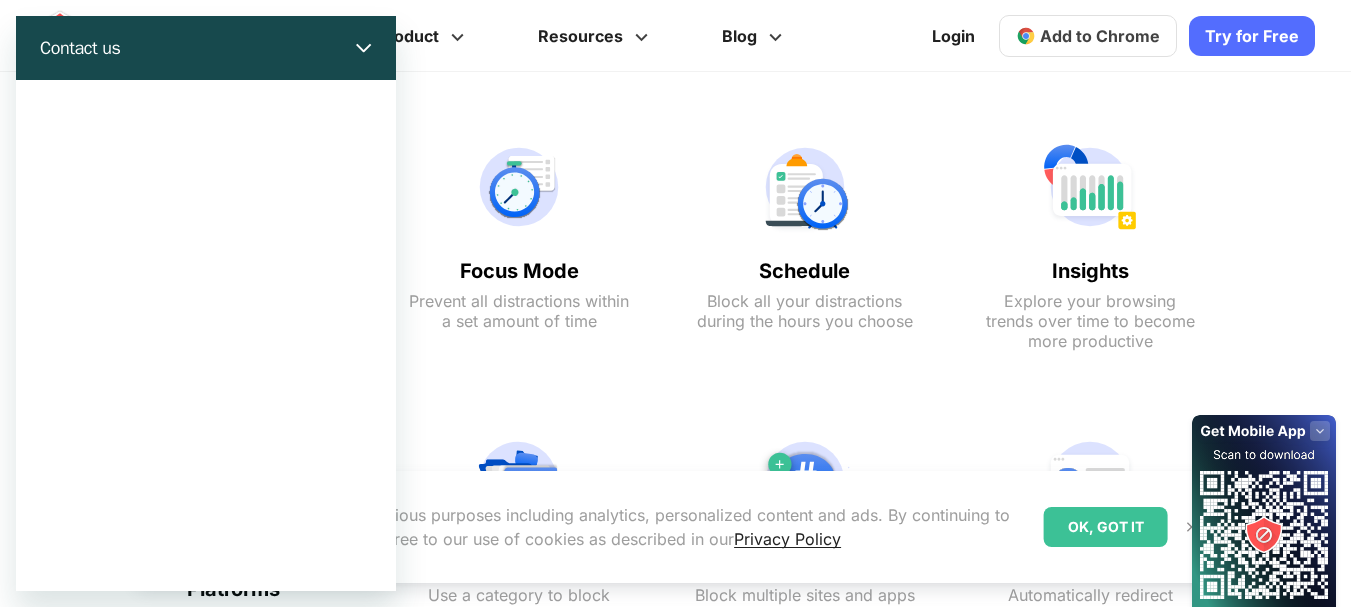 scroll, scrollTop: 0, scrollLeft: 0, axis: both 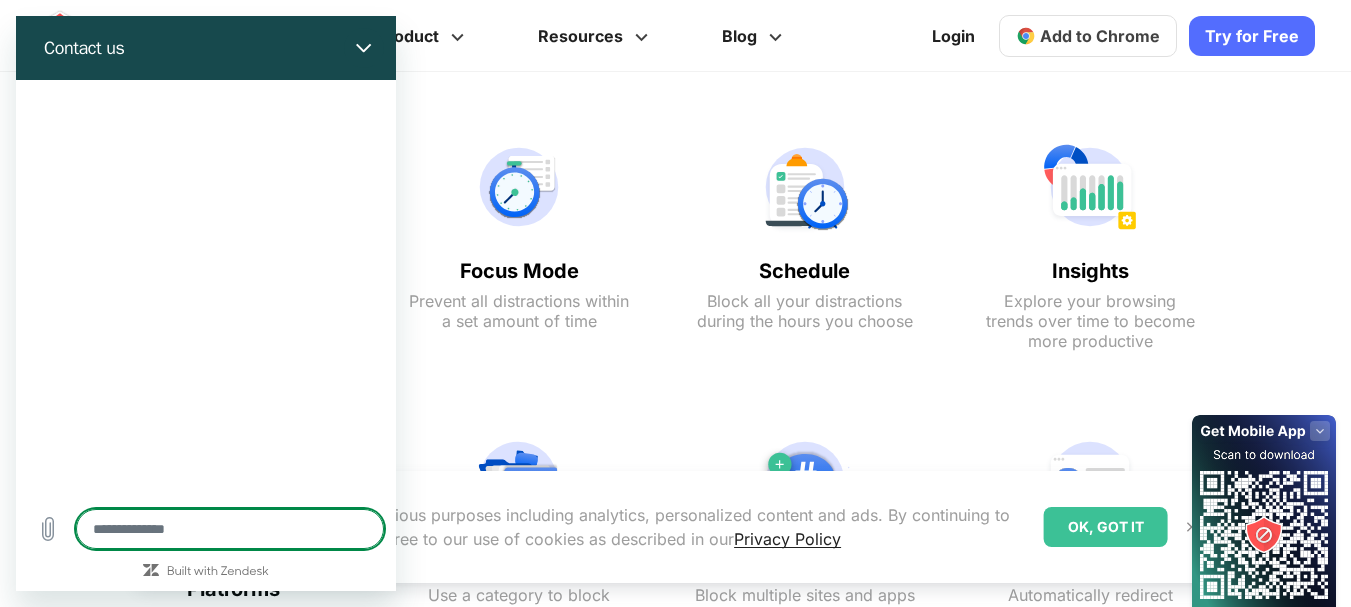 type on "*" 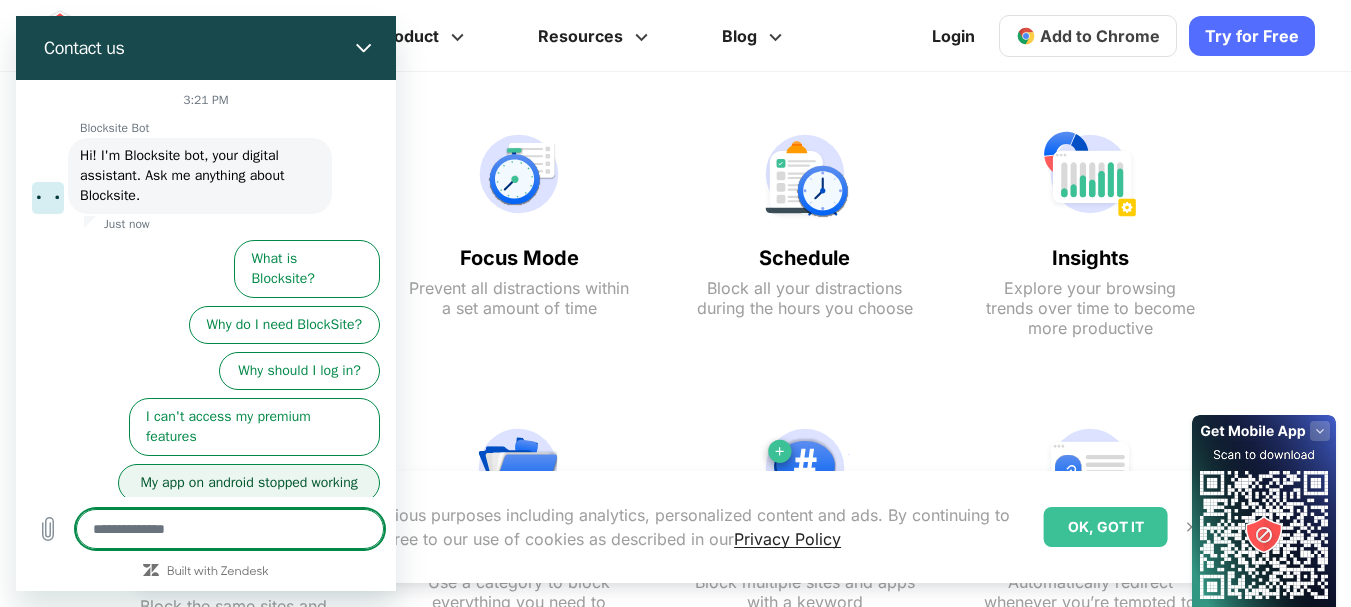 scroll, scrollTop: 953, scrollLeft: 0, axis: vertical 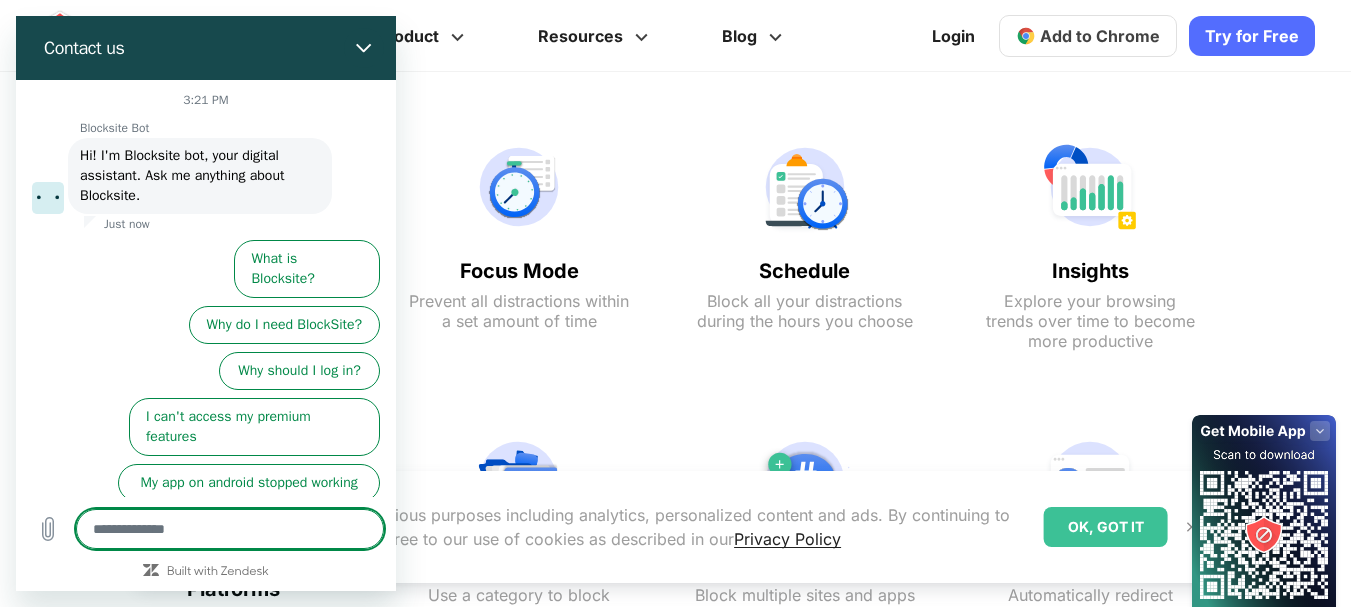 type on "*" 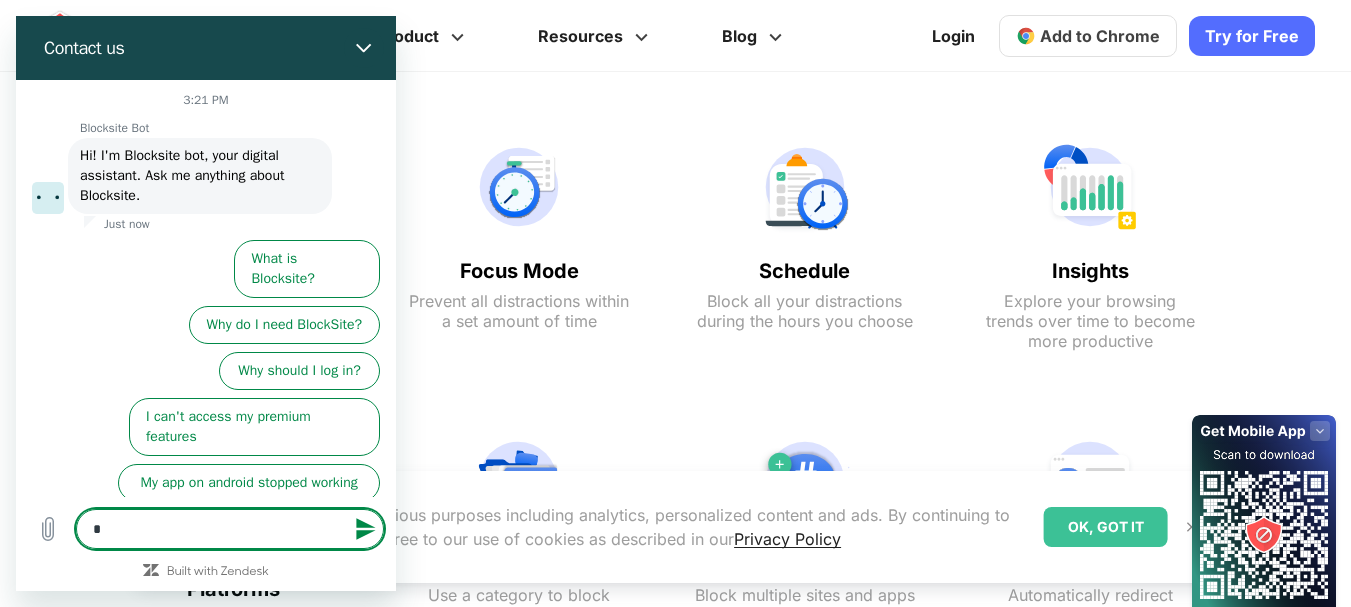 type on "**" 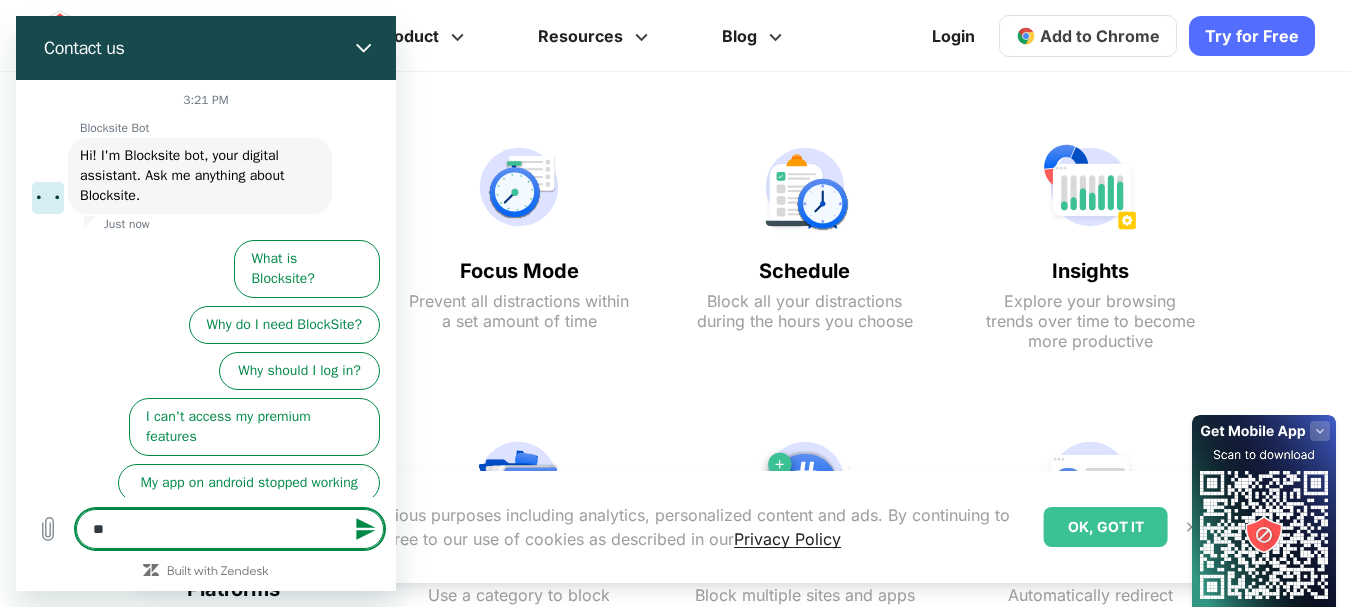 type on "***" 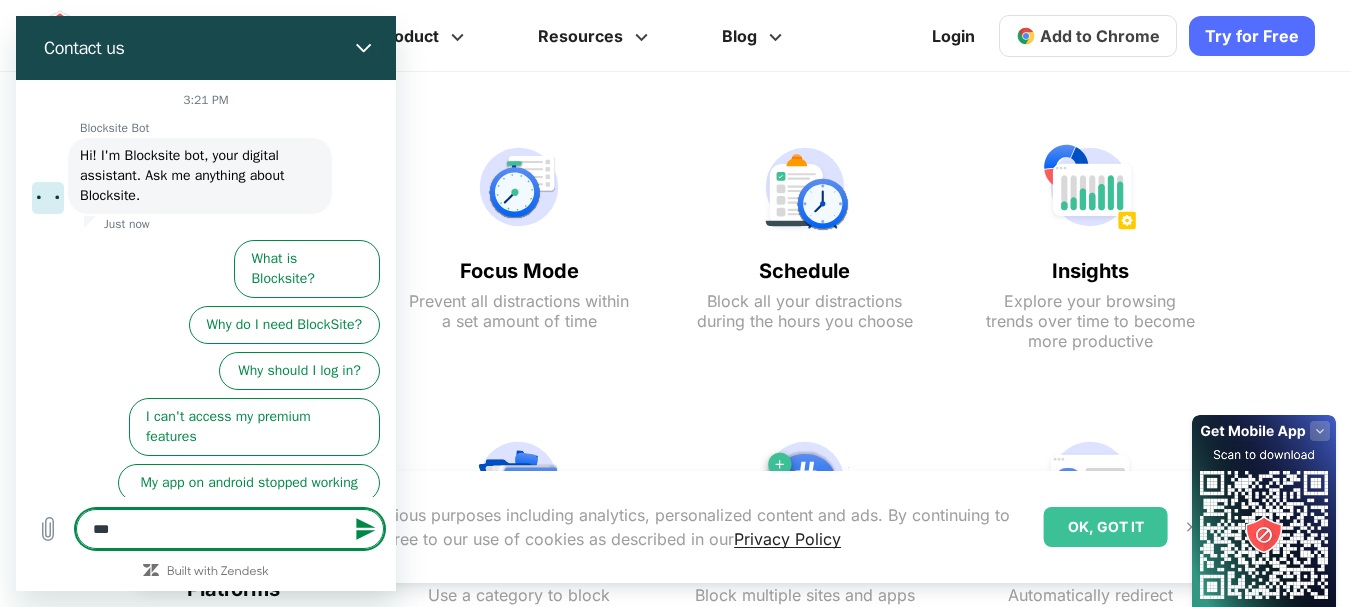 type on "***" 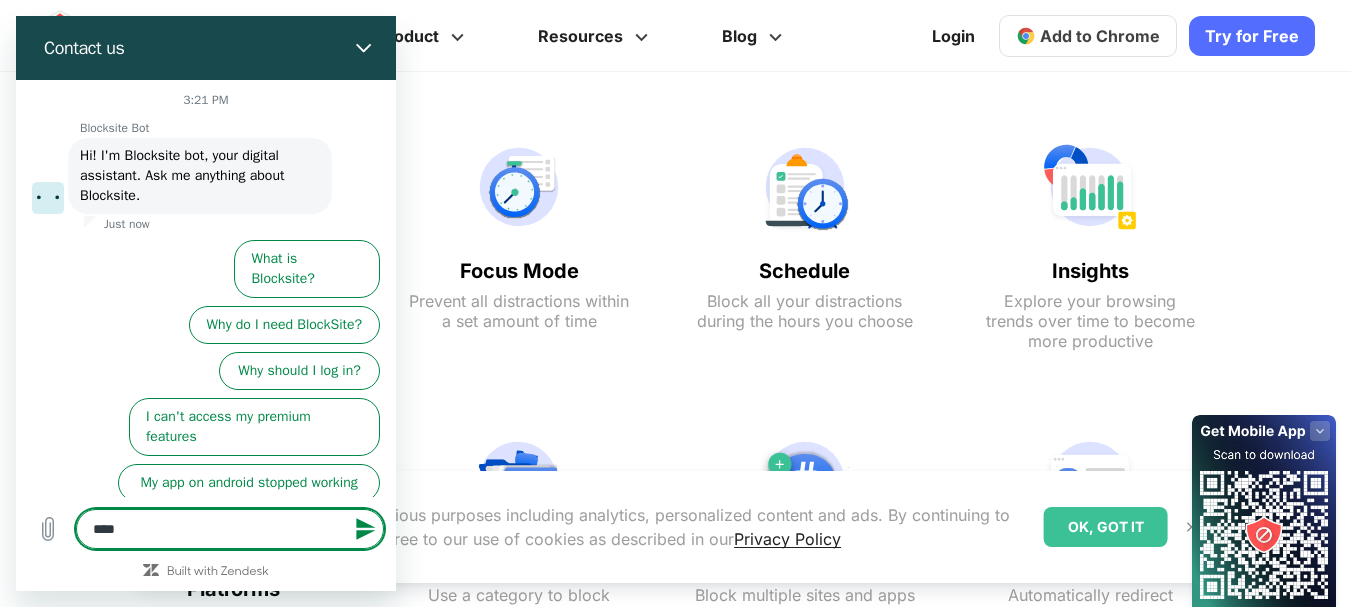 type on "***" 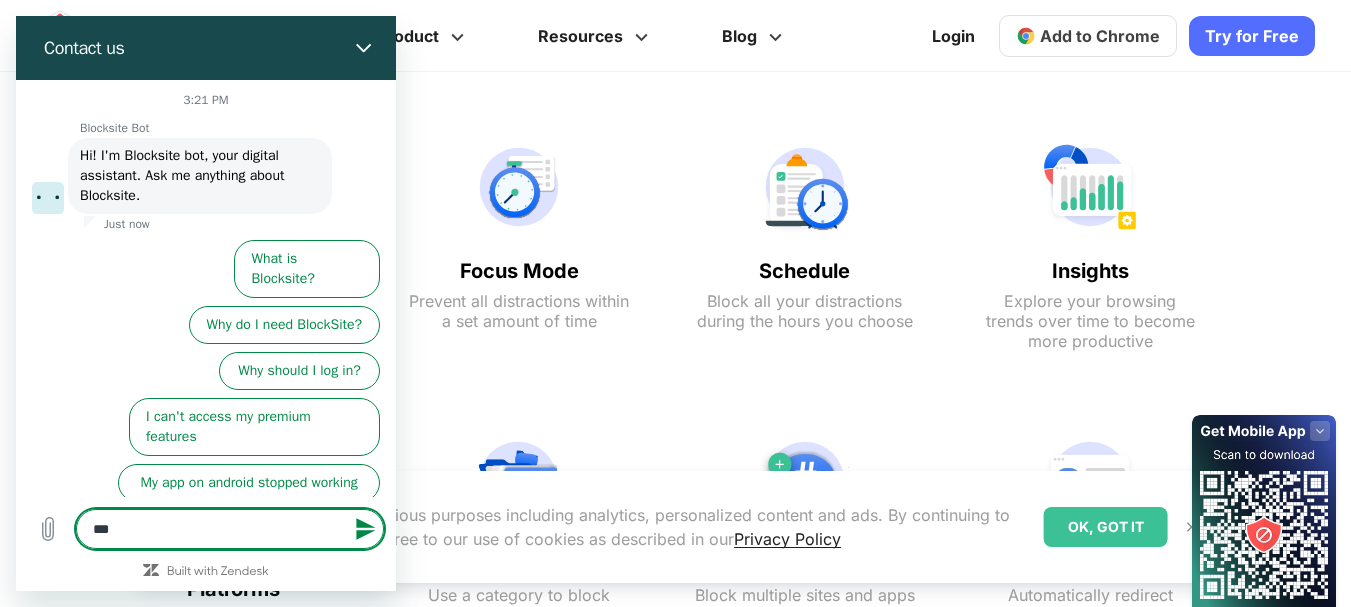 type on "**" 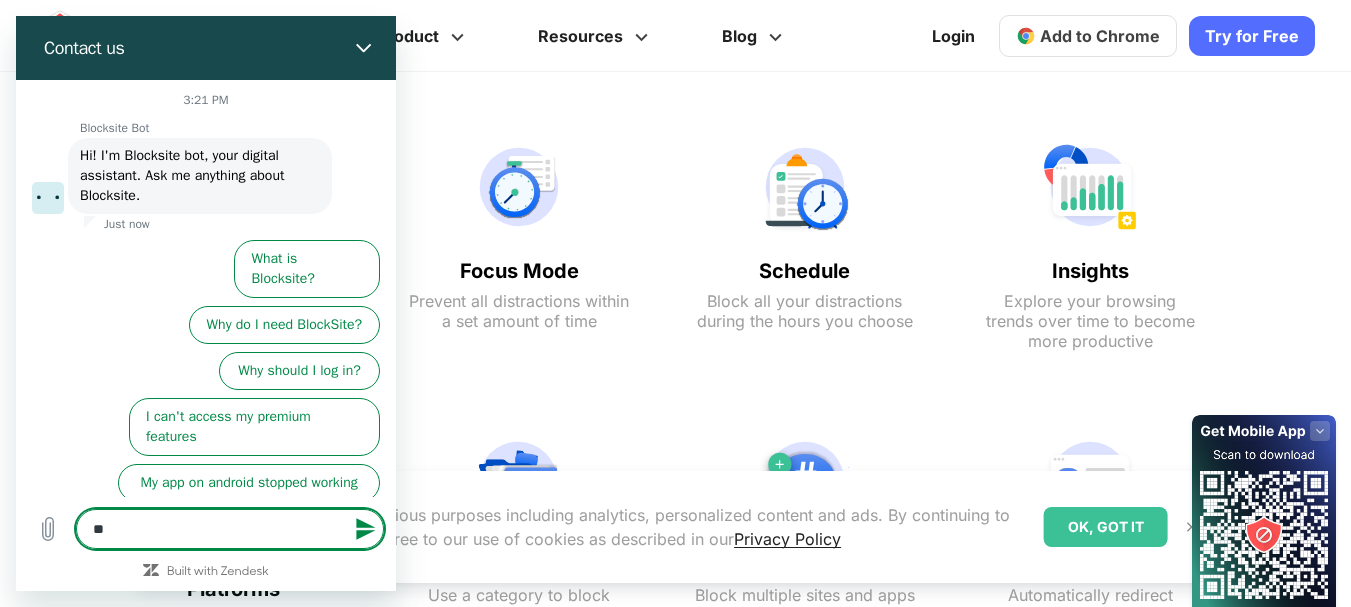 type on "***" 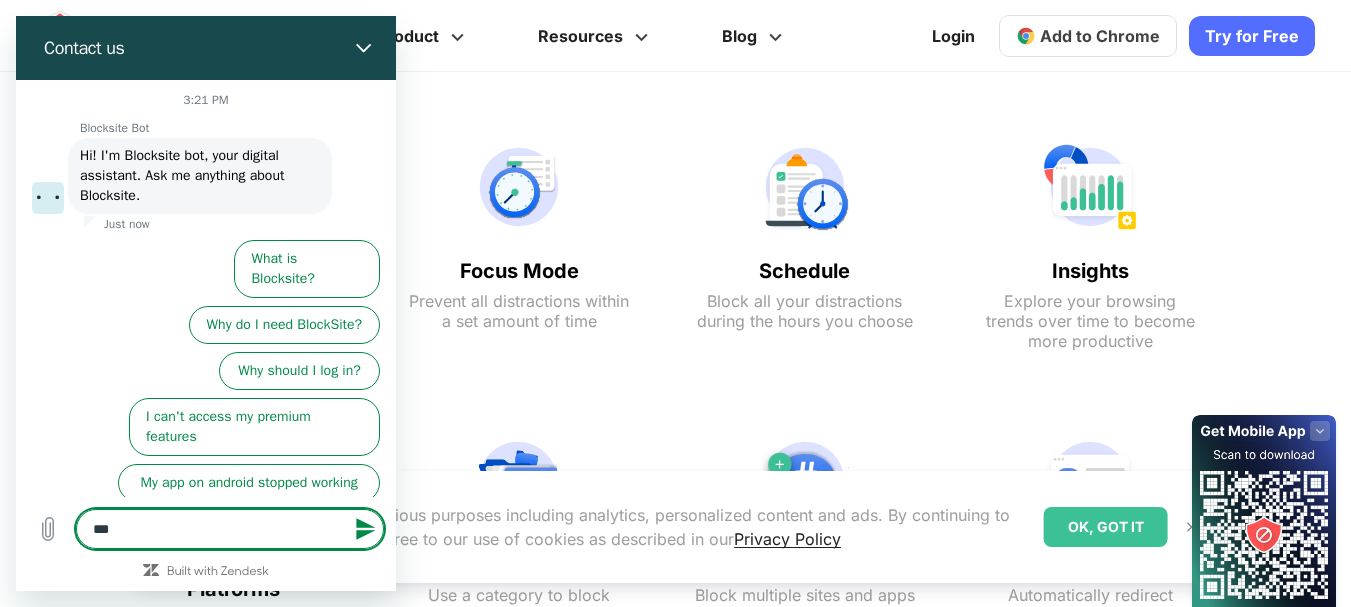 type on "**" 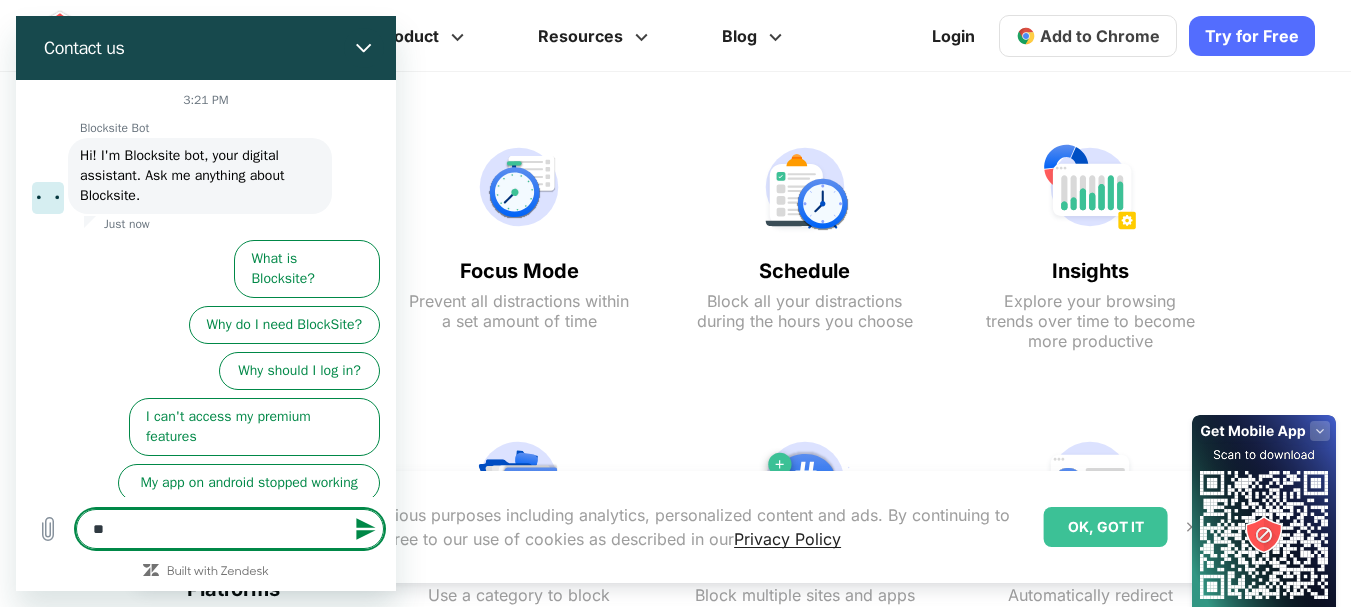 type on "*" 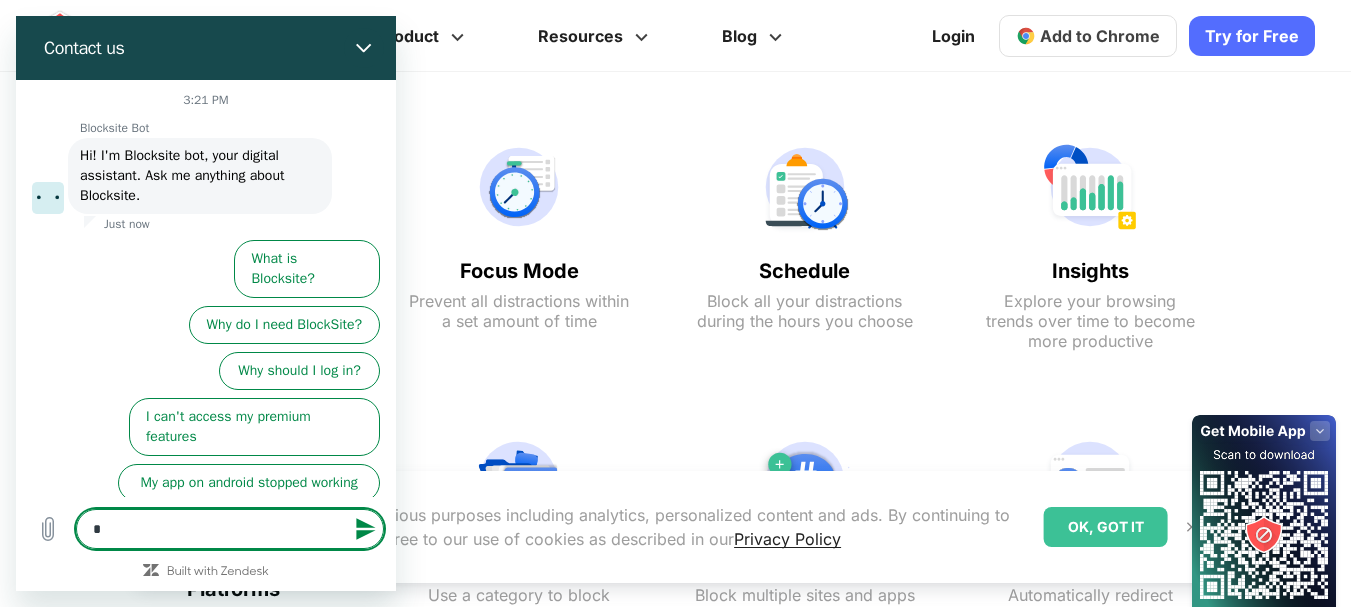 type on "**" 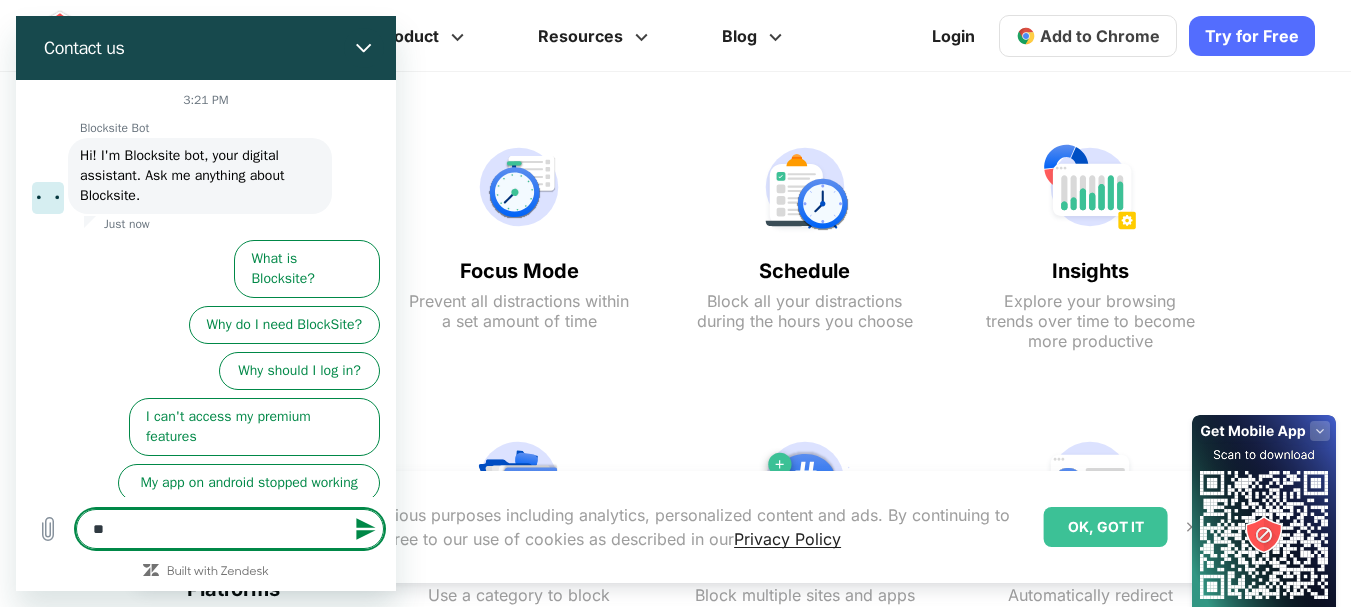 type on "***" 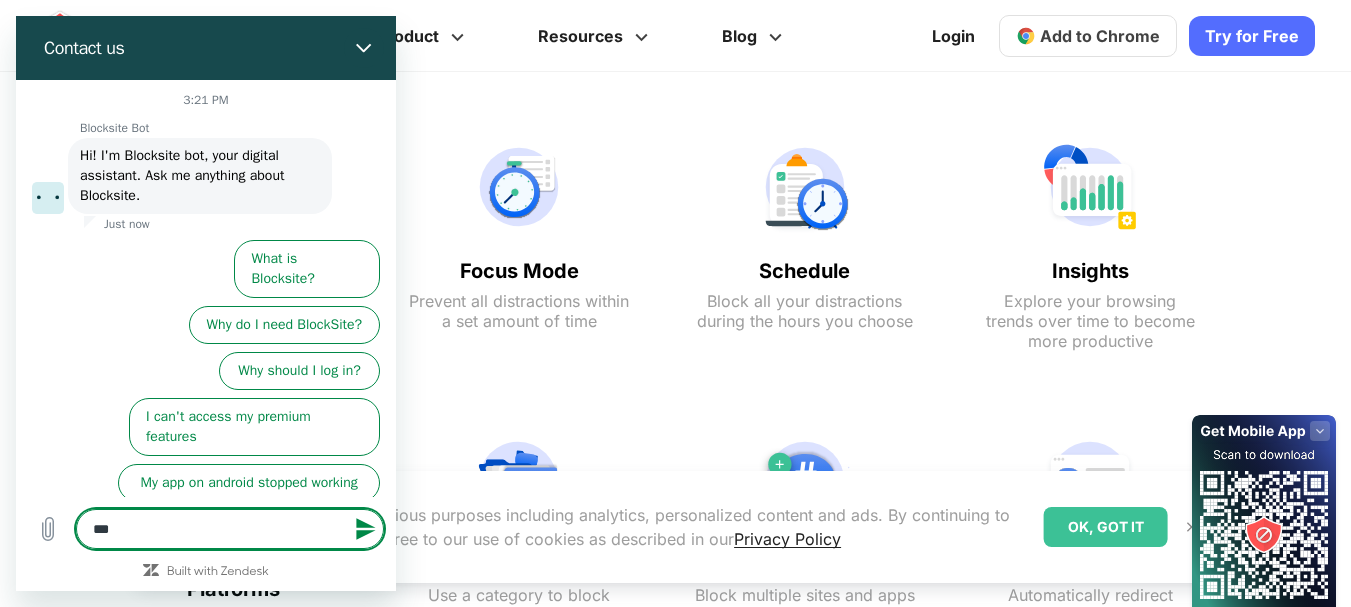 type on "***" 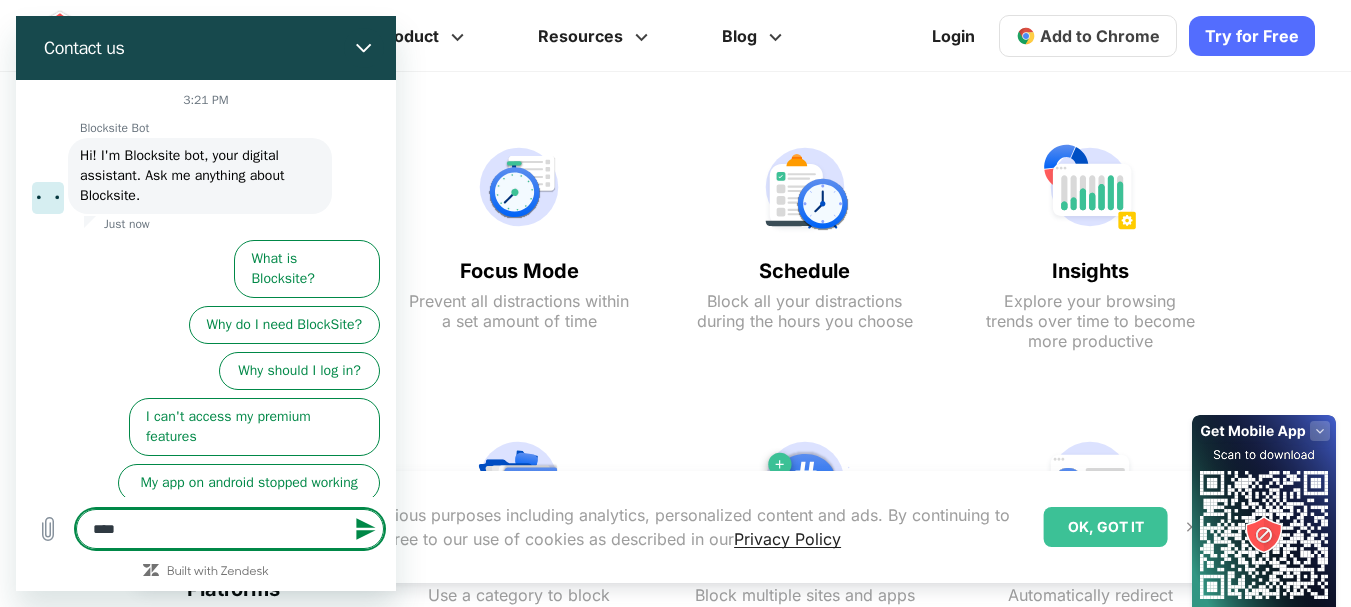 type on "*****" 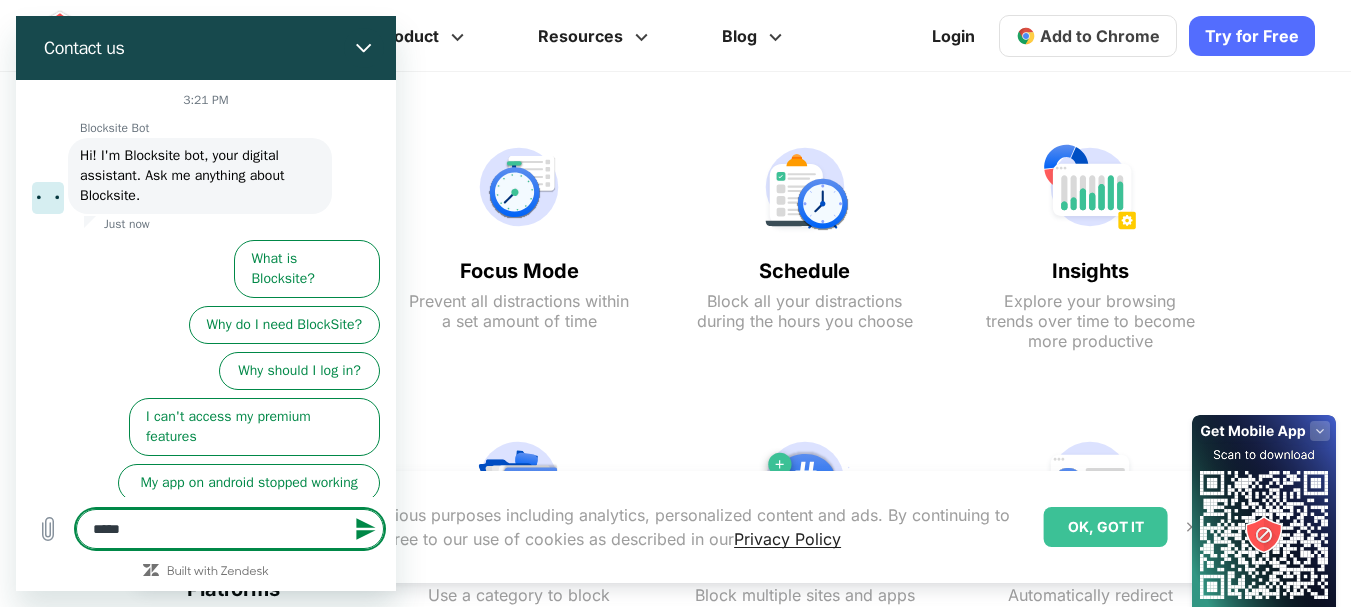 type on "*" 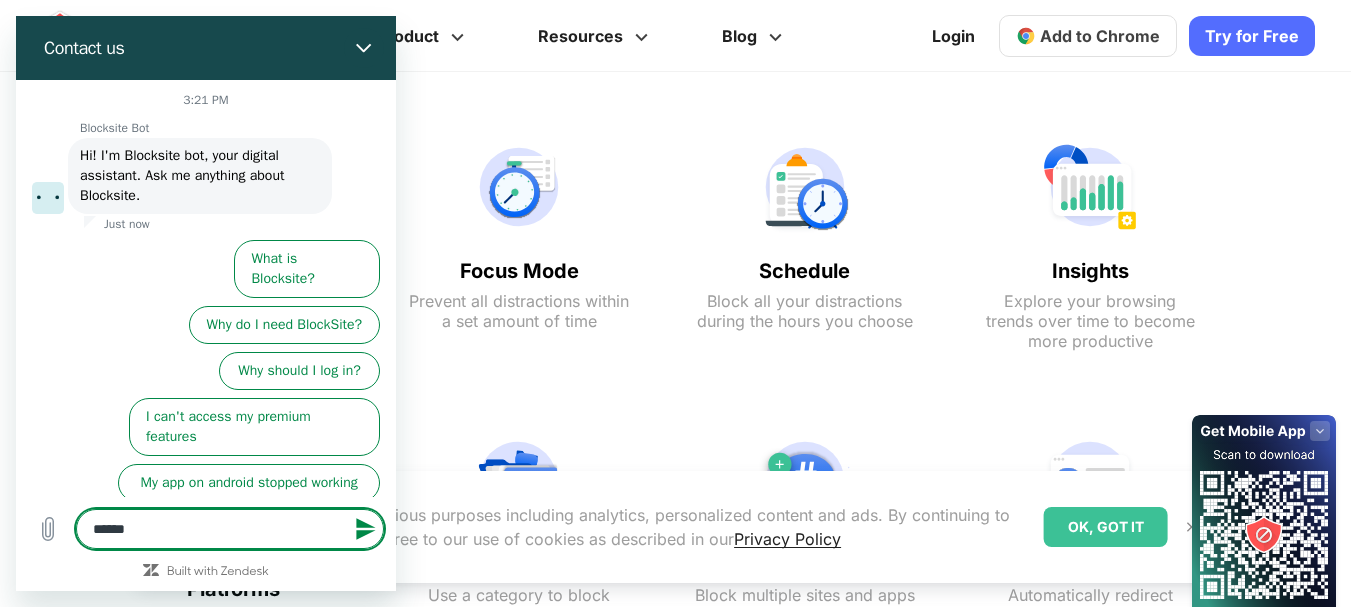 type on "*" 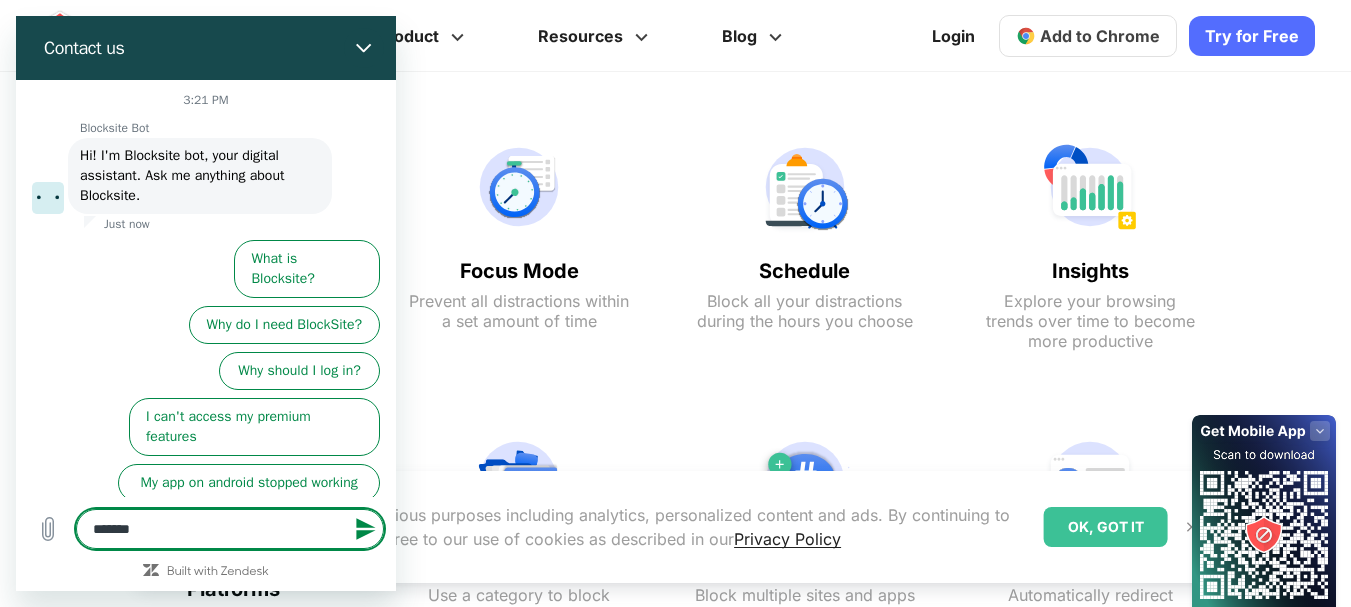 type on "********" 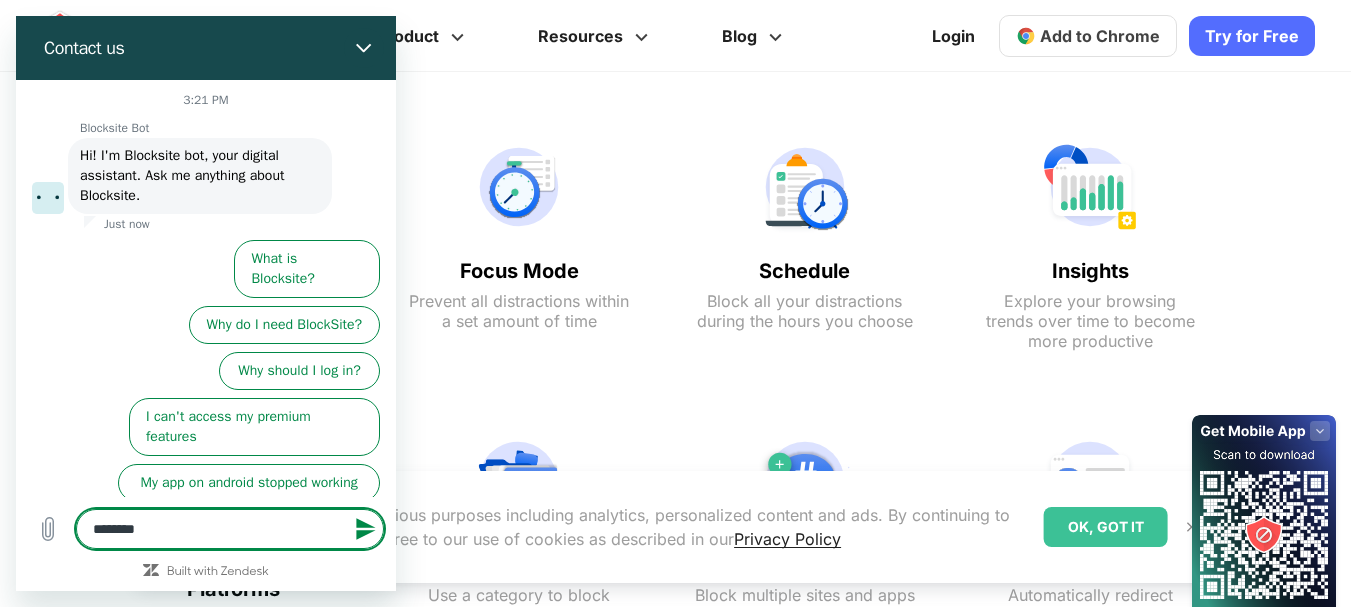 type on "*********" 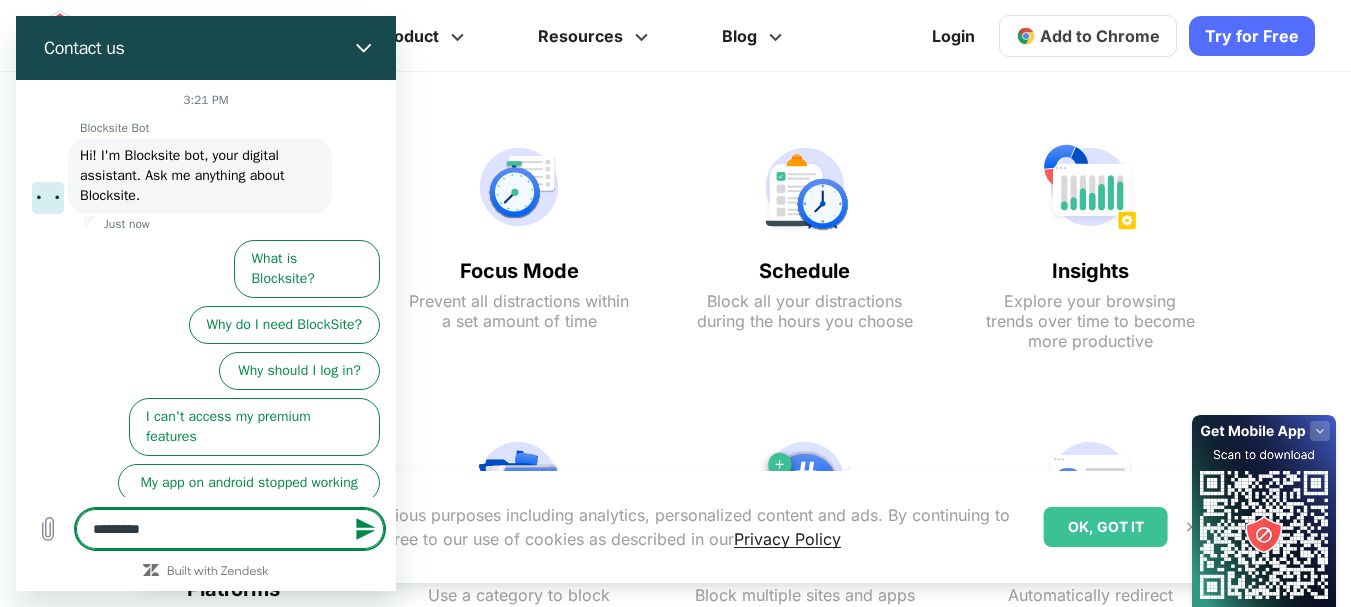 type on "*********" 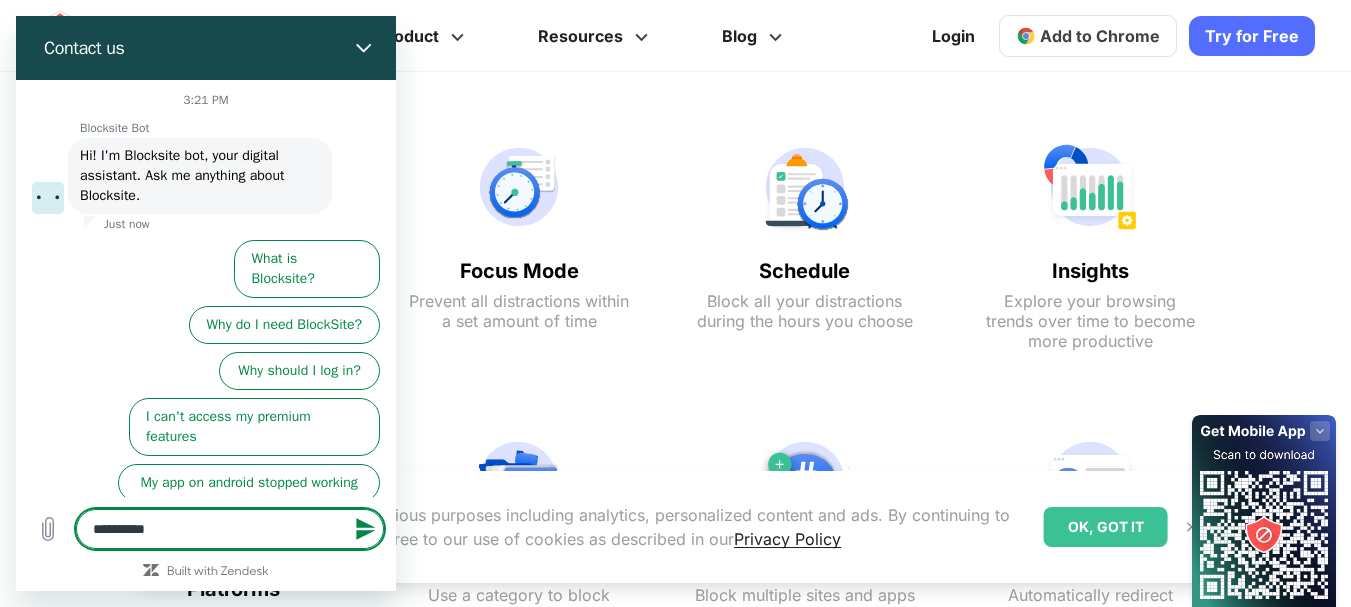 type on "**********" 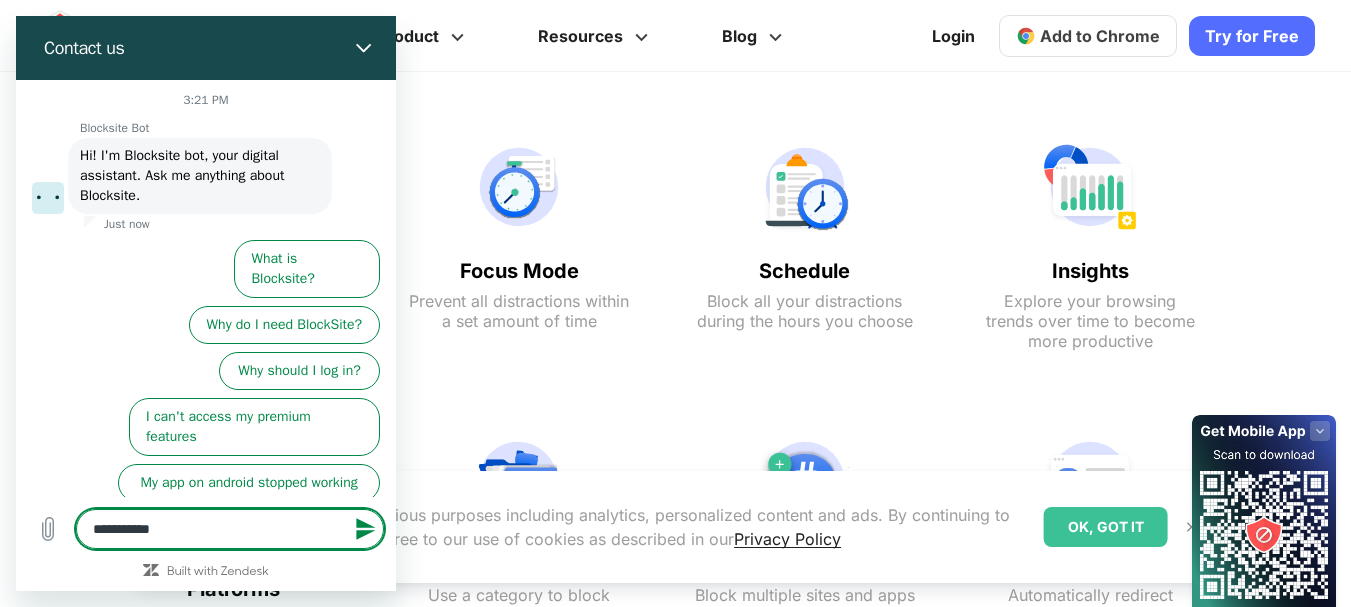 type on "**********" 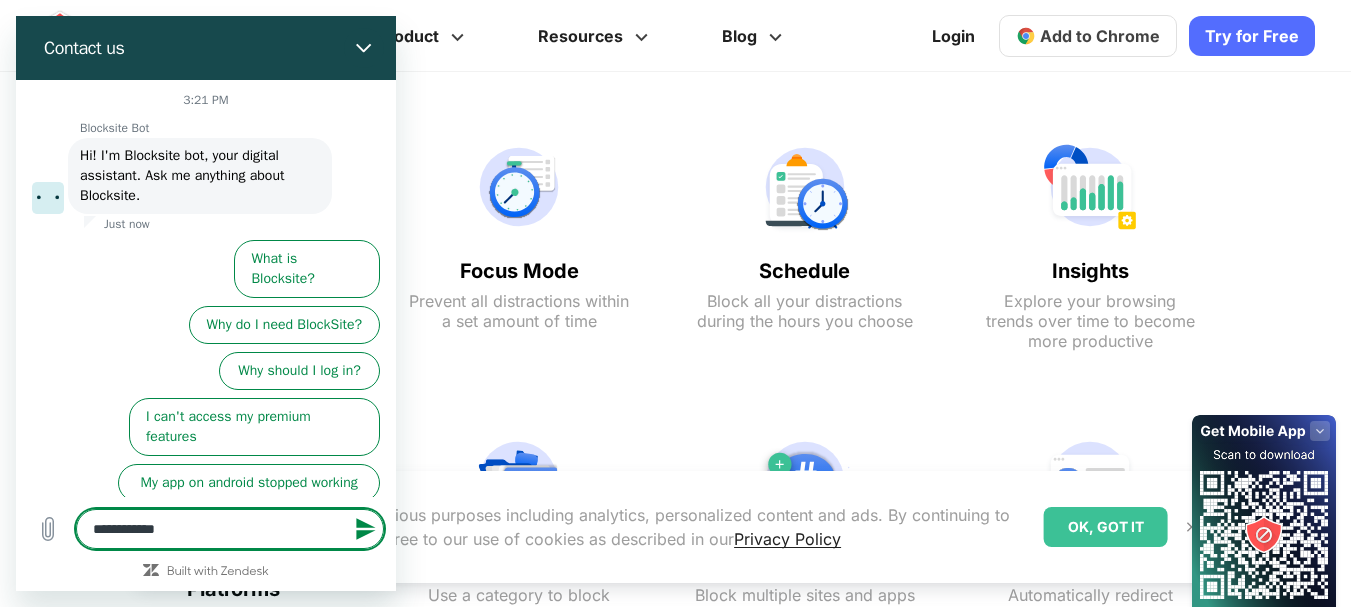 type on "**********" 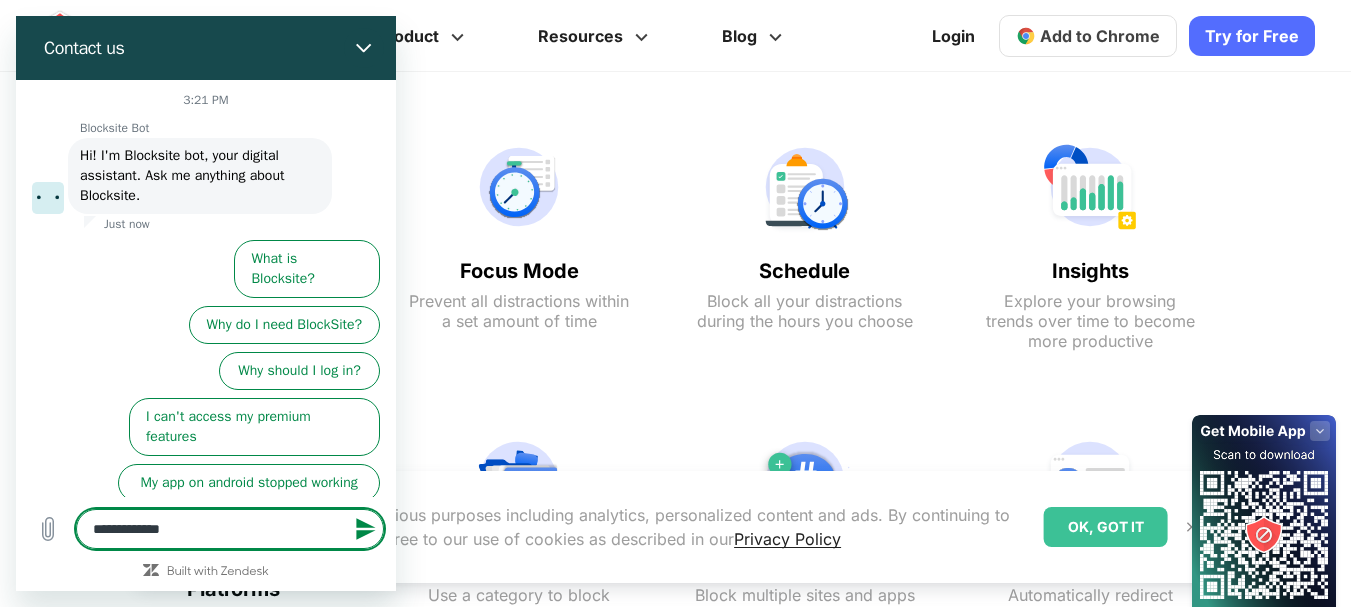 type on "**********" 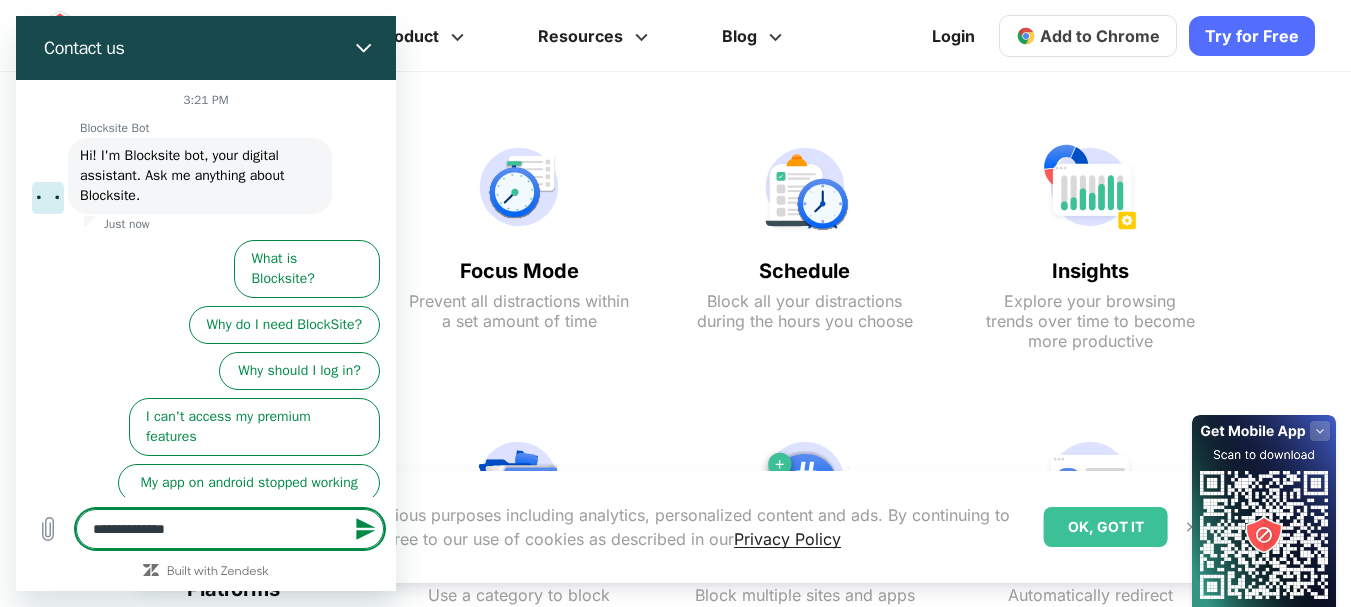 type on "**********" 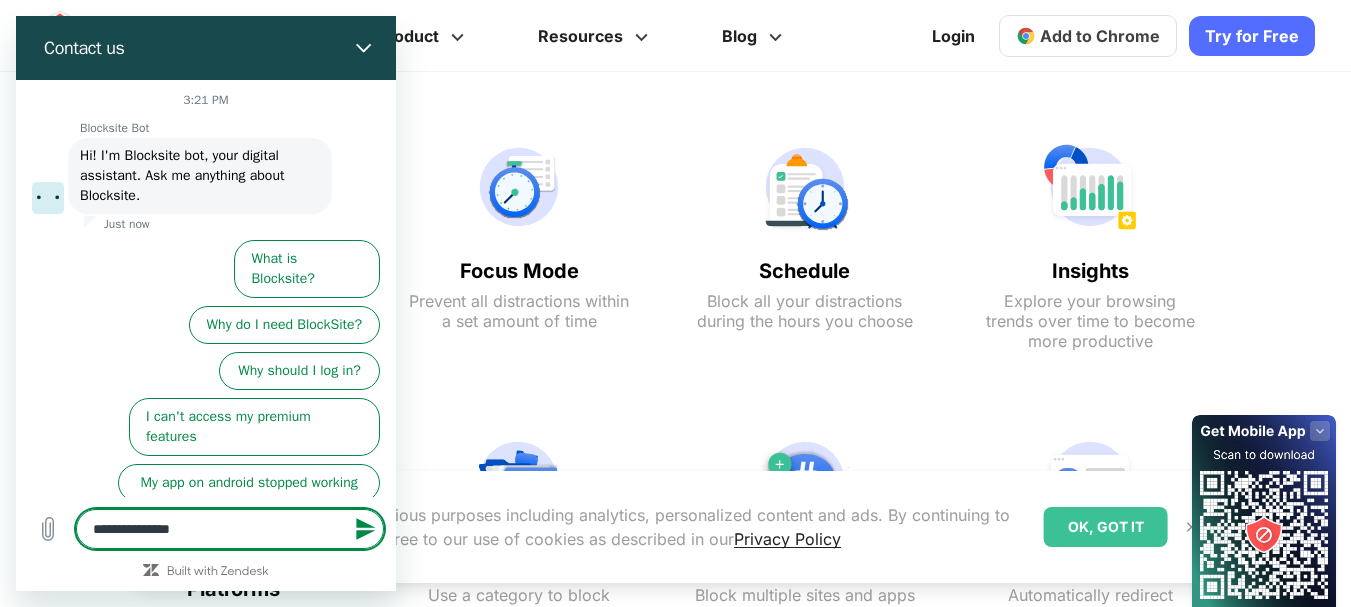 type on "**********" 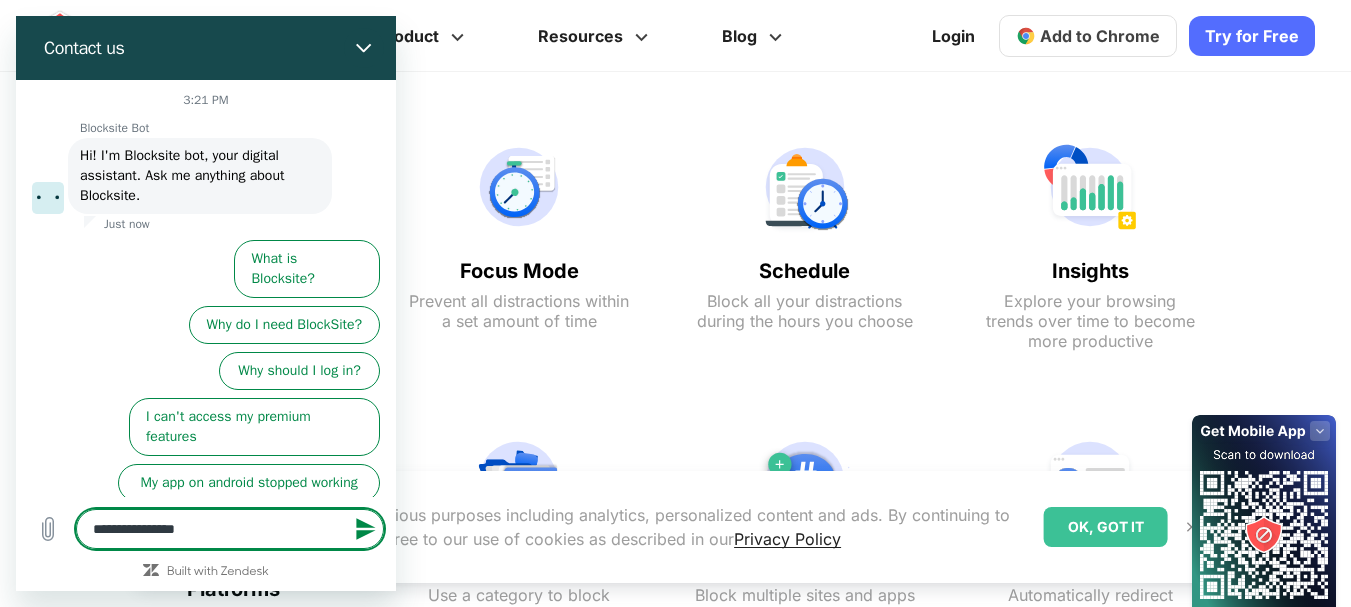 type on "**********" 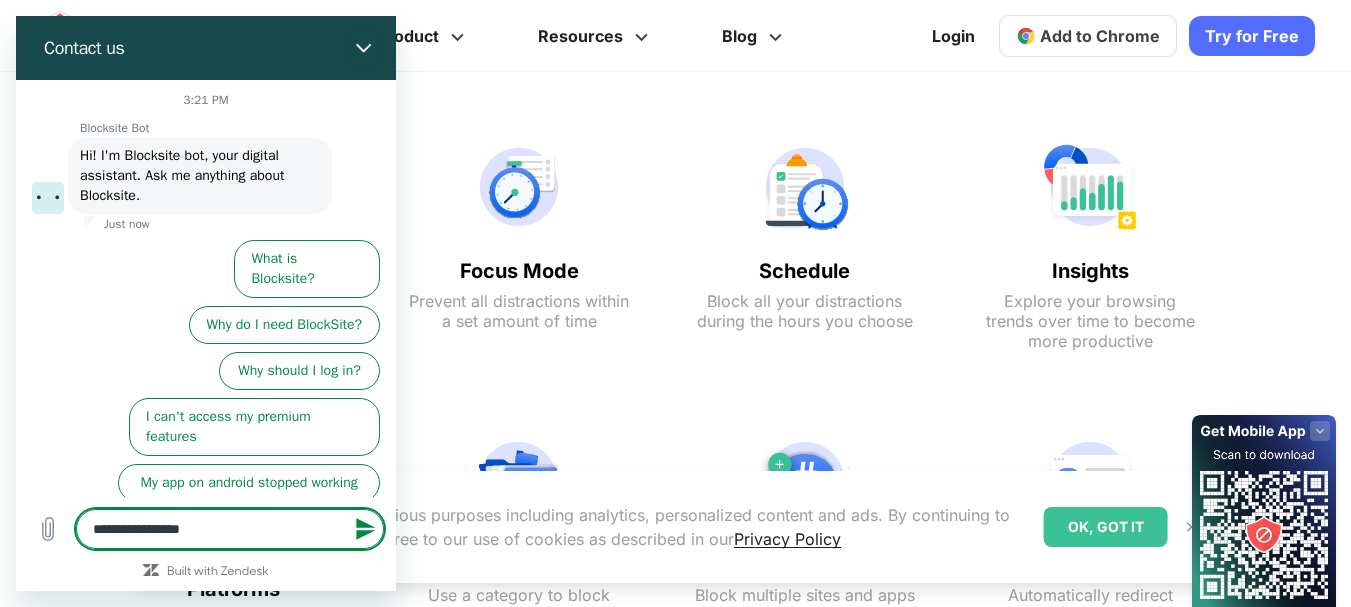 type on "*" 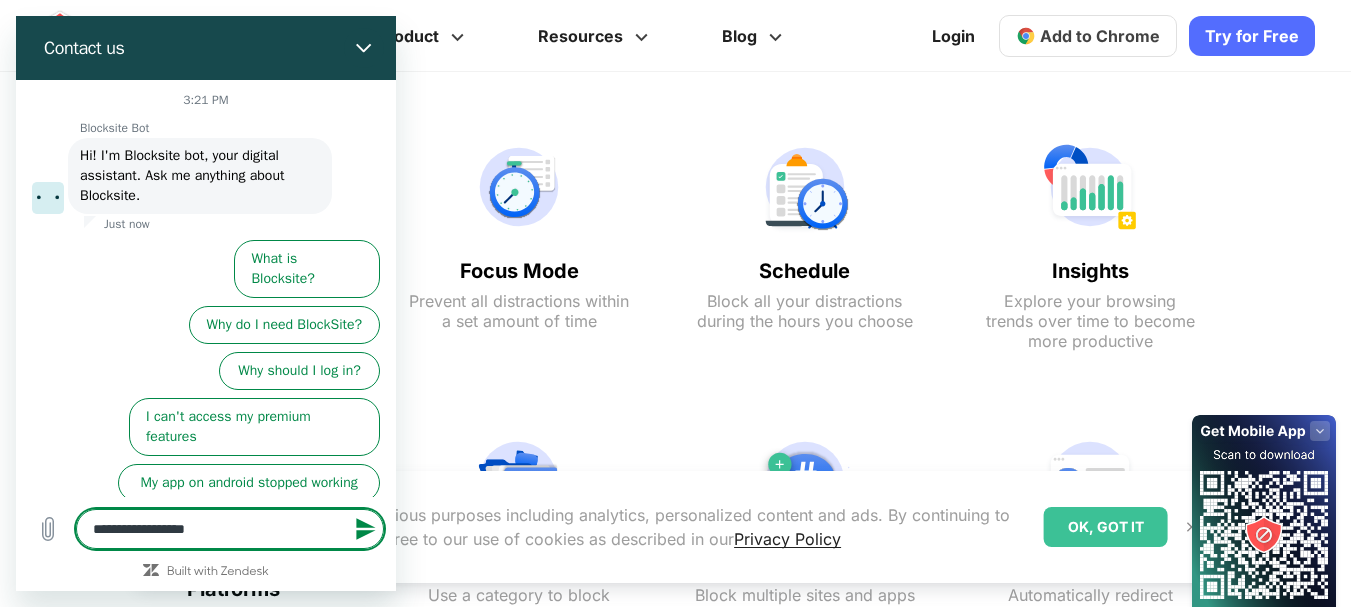 type on "**********" 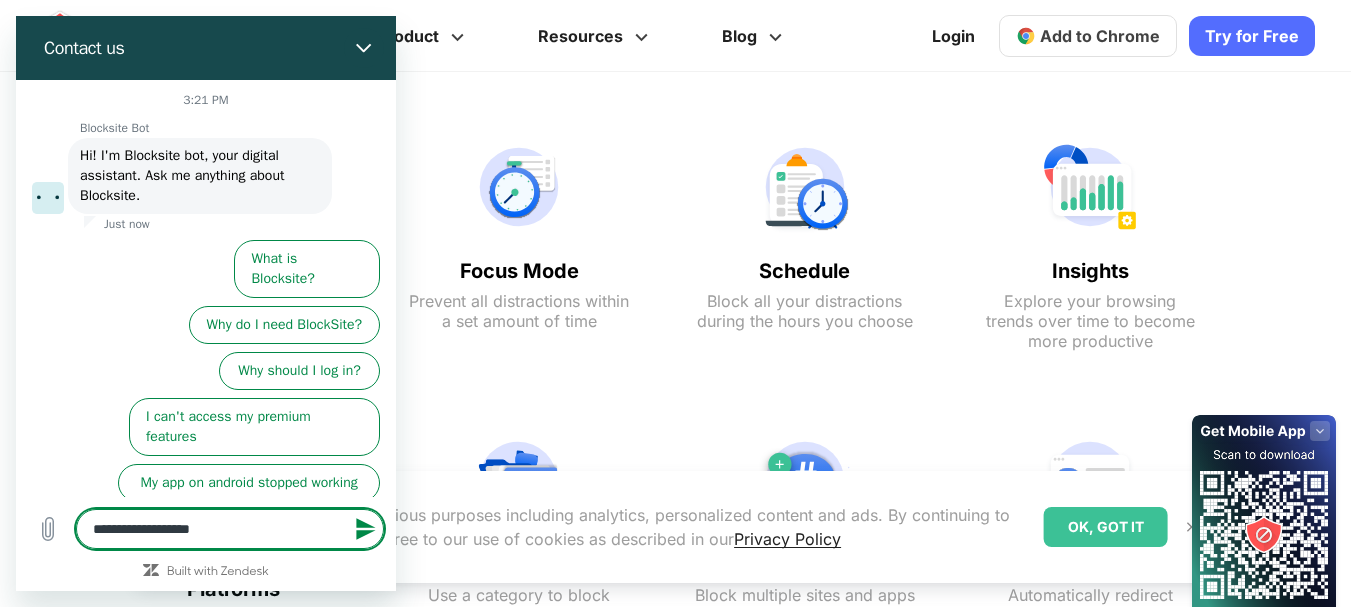 type on "**********" 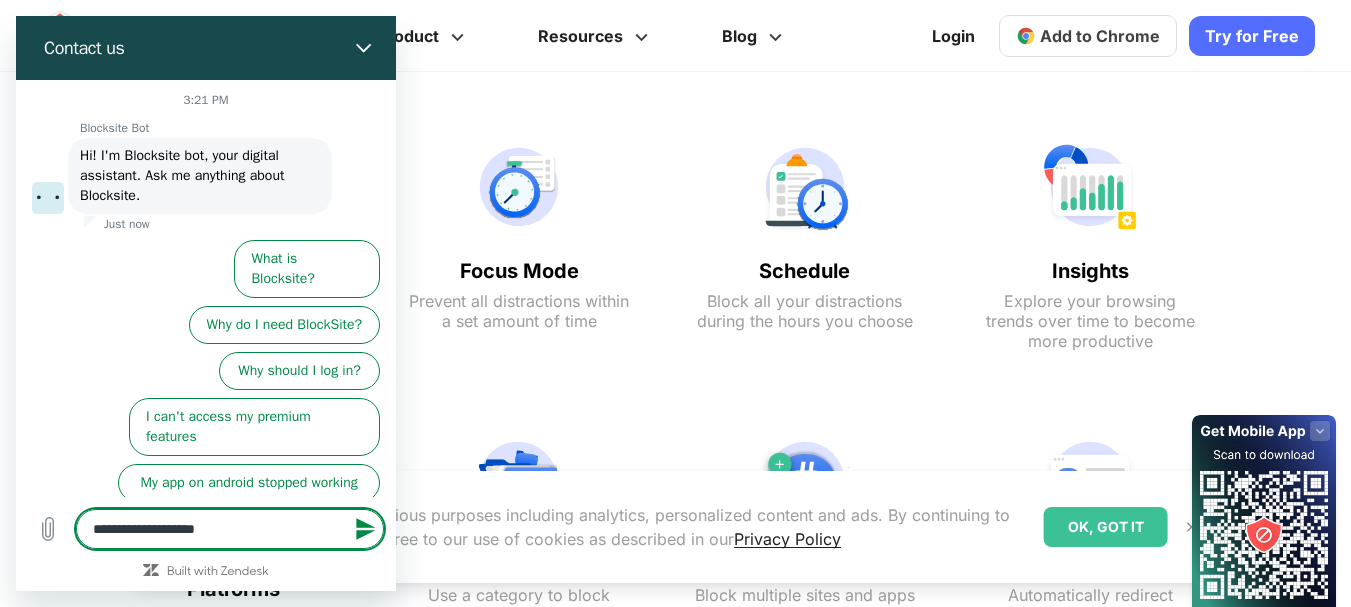 type on "**********" 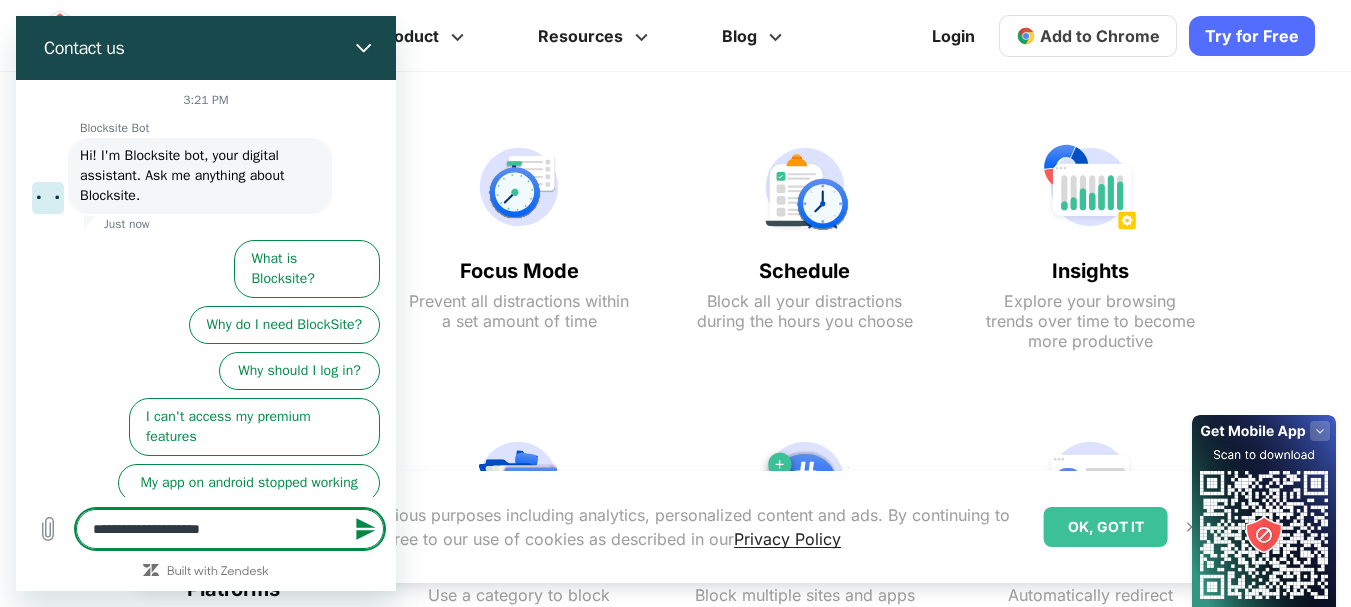 type on "**********" 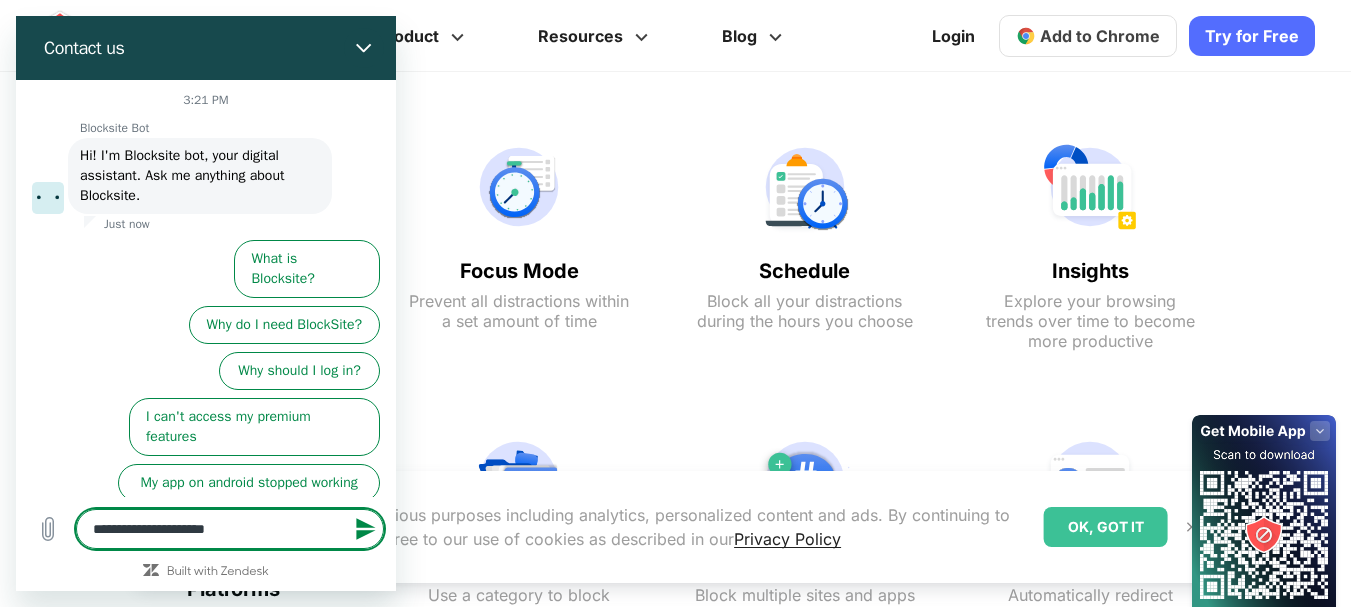 type on "*" 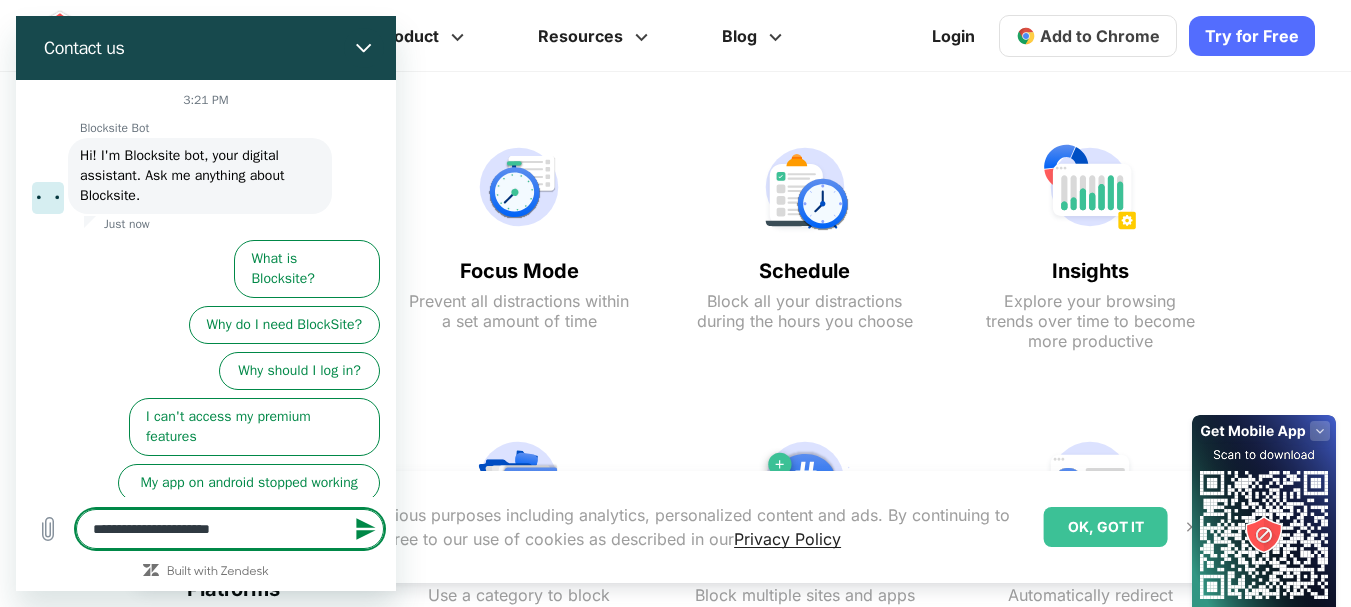 type on "**********" 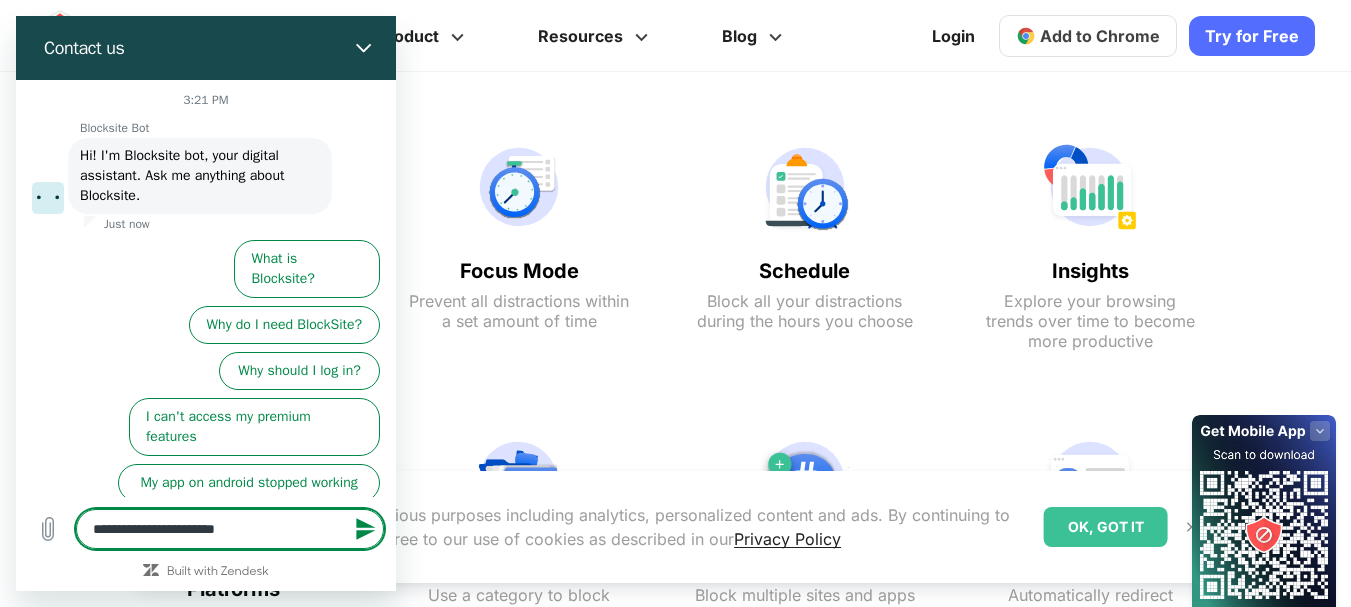 type on "**********" 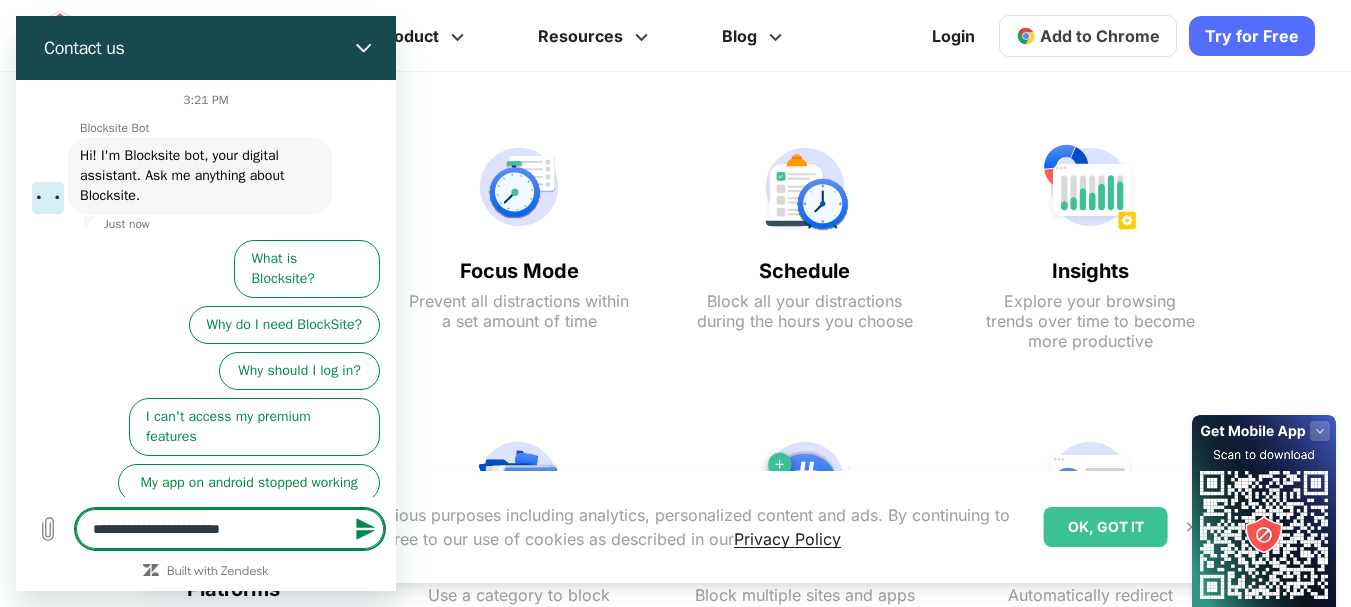 type on "**********" 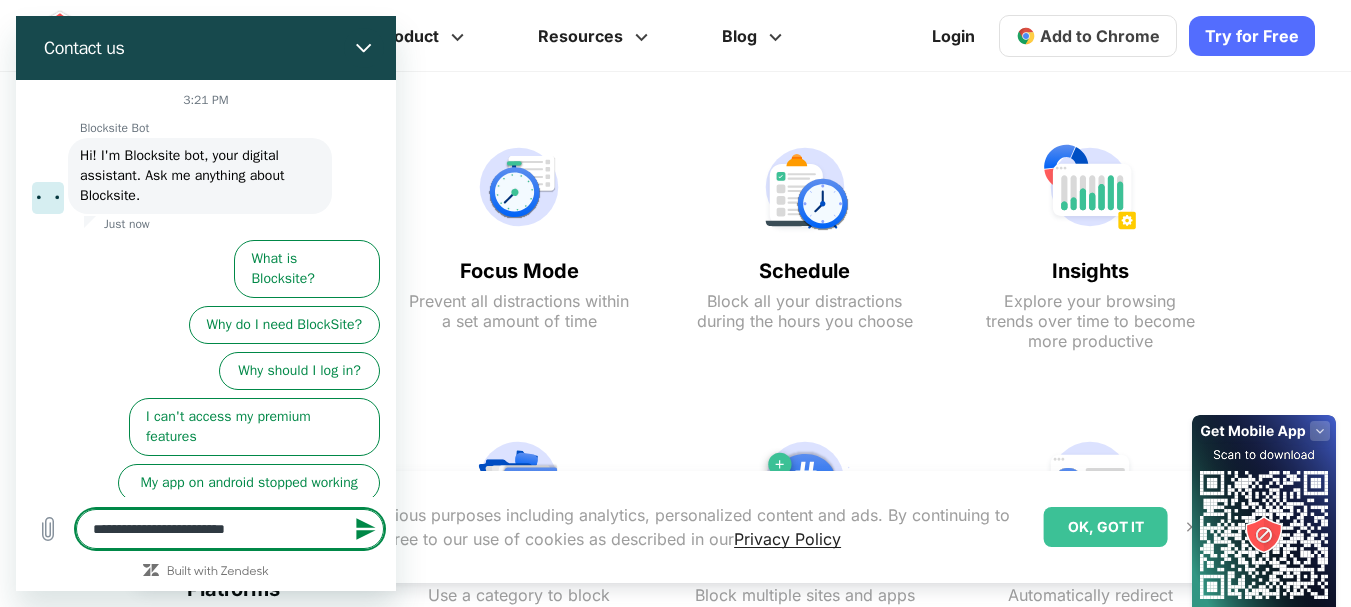 type on "**********" 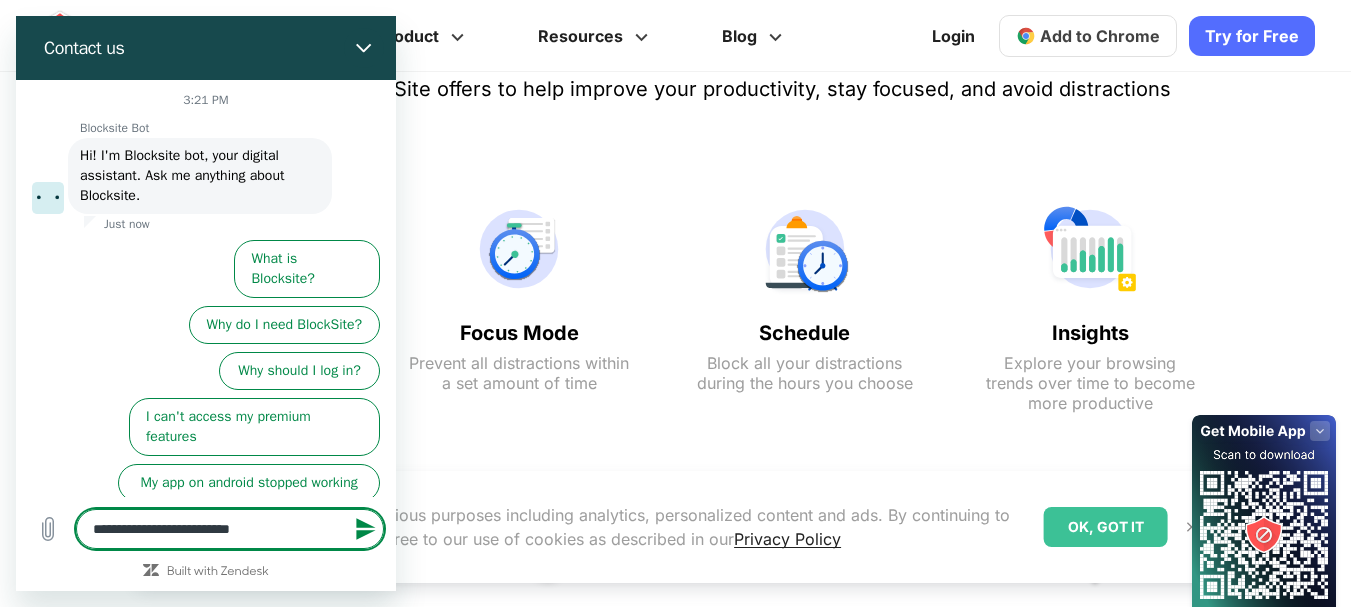 type on "**********" 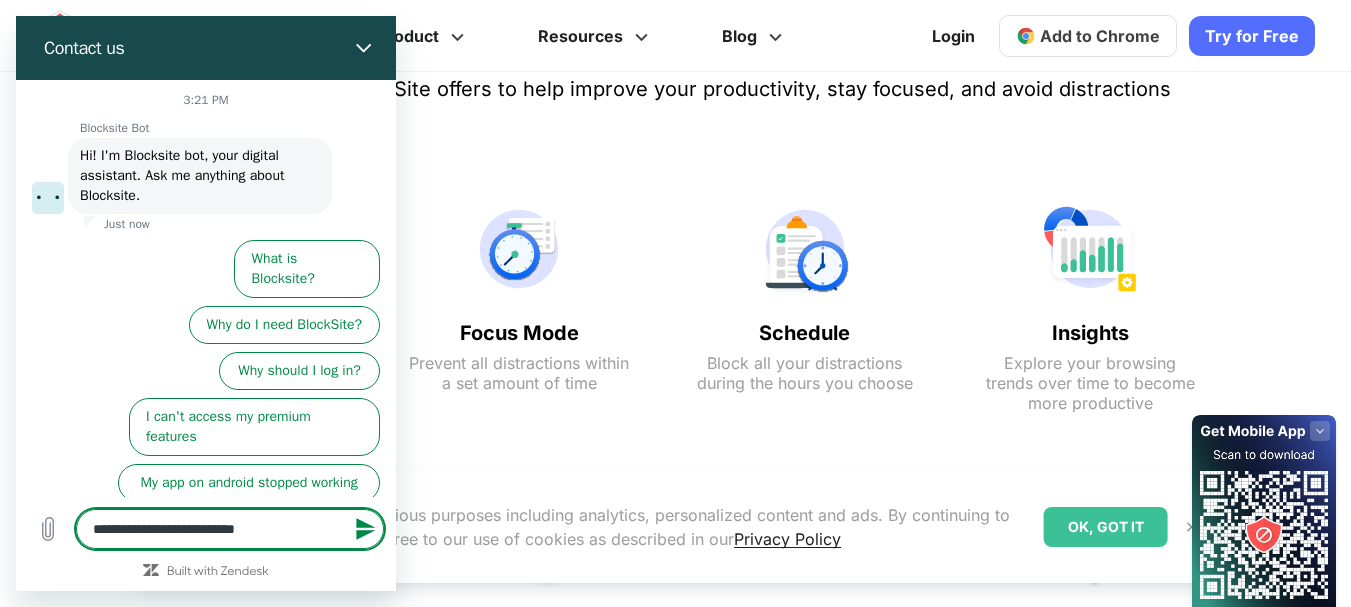 type on "*" 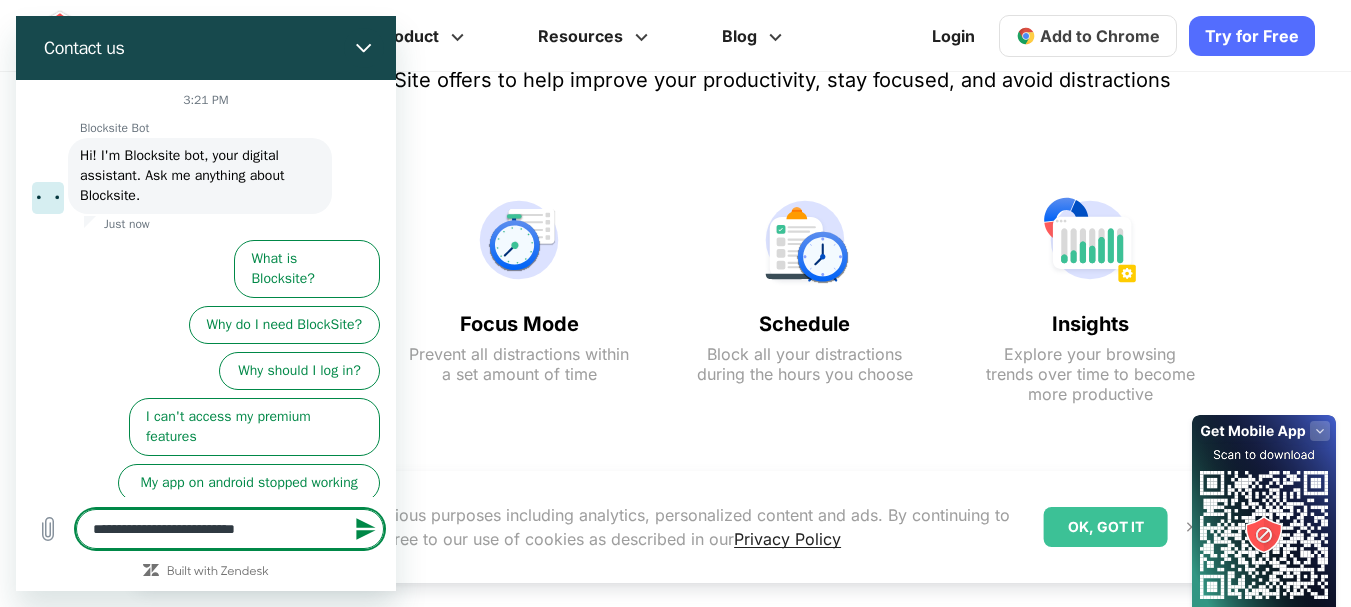 type on "**********" 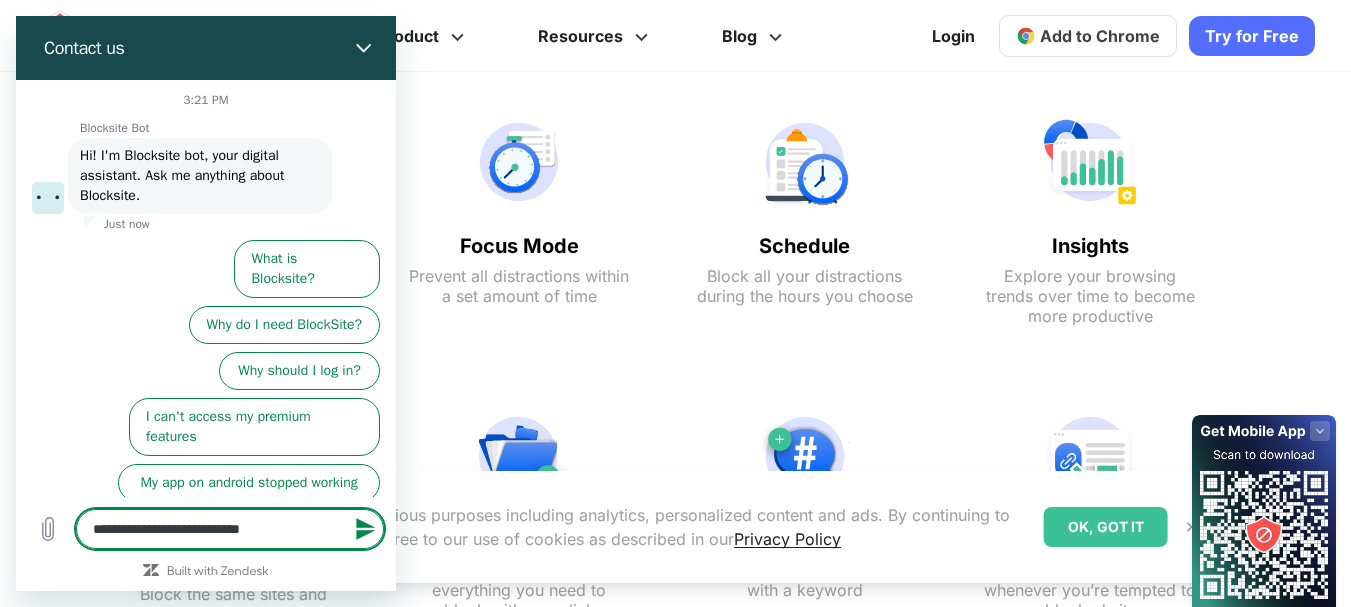 type 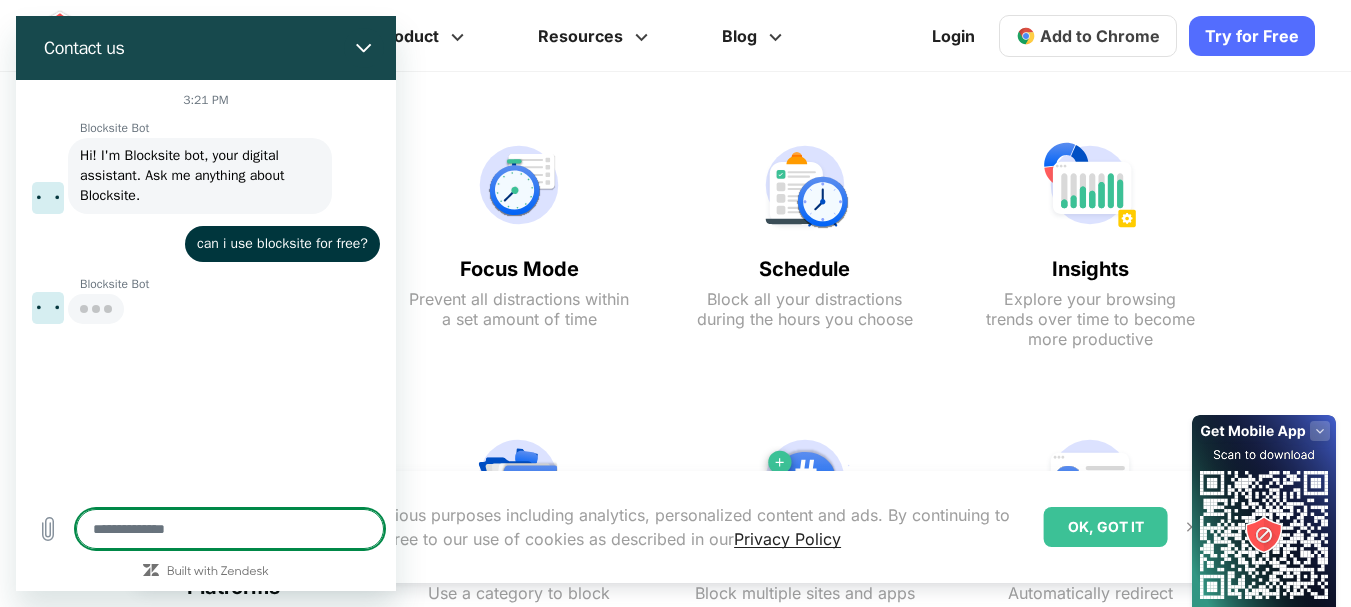 scroll, scrollTop: 929, scrollLeft: 0, axis: vertical 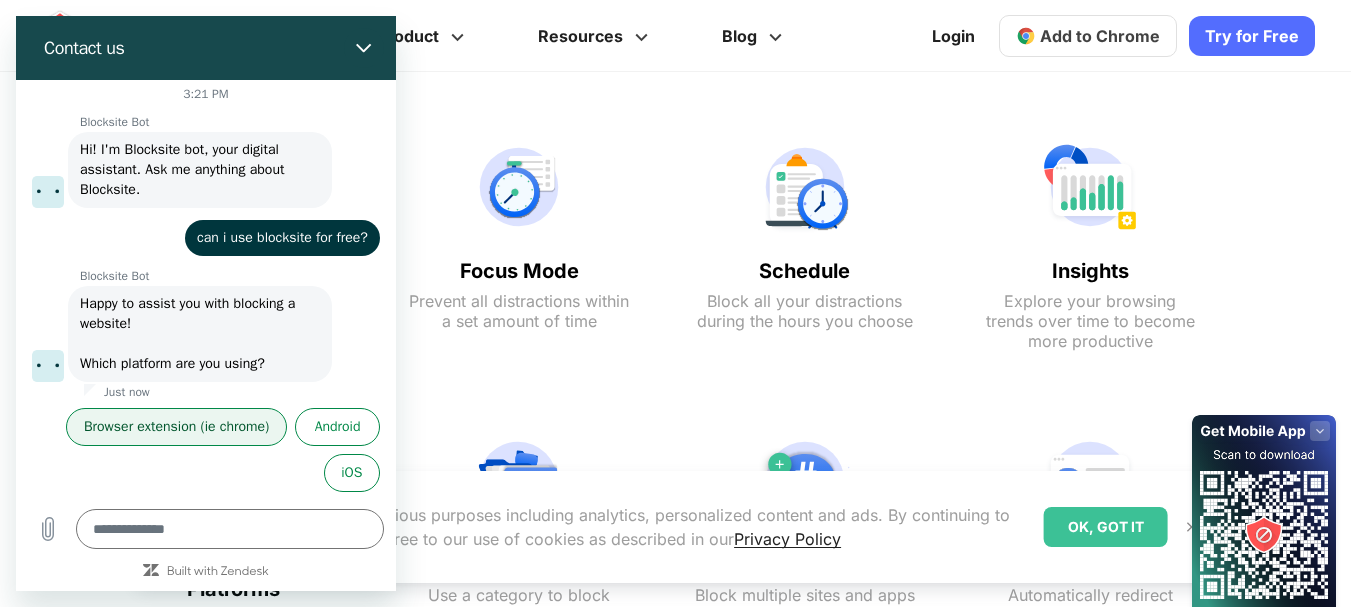 click on "Browser extension (ie chrome)" at bounding box center [176, 427] 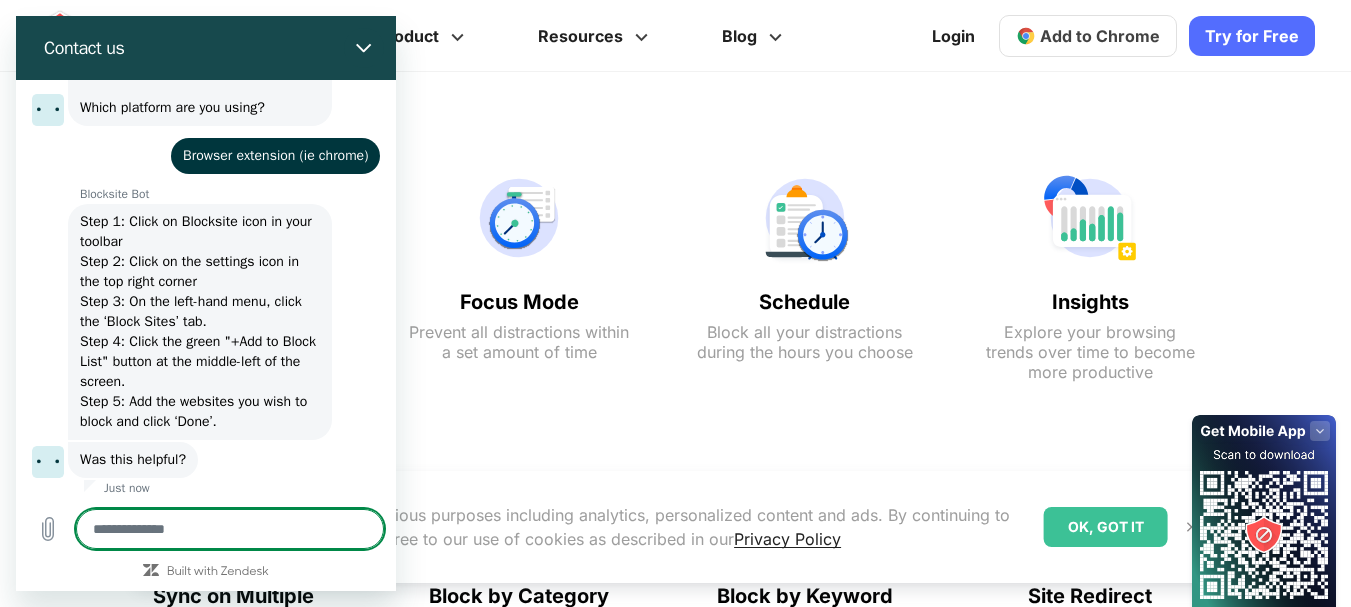 scroll, scrollTop: 262, scrollLeft: 0, axis: vertical 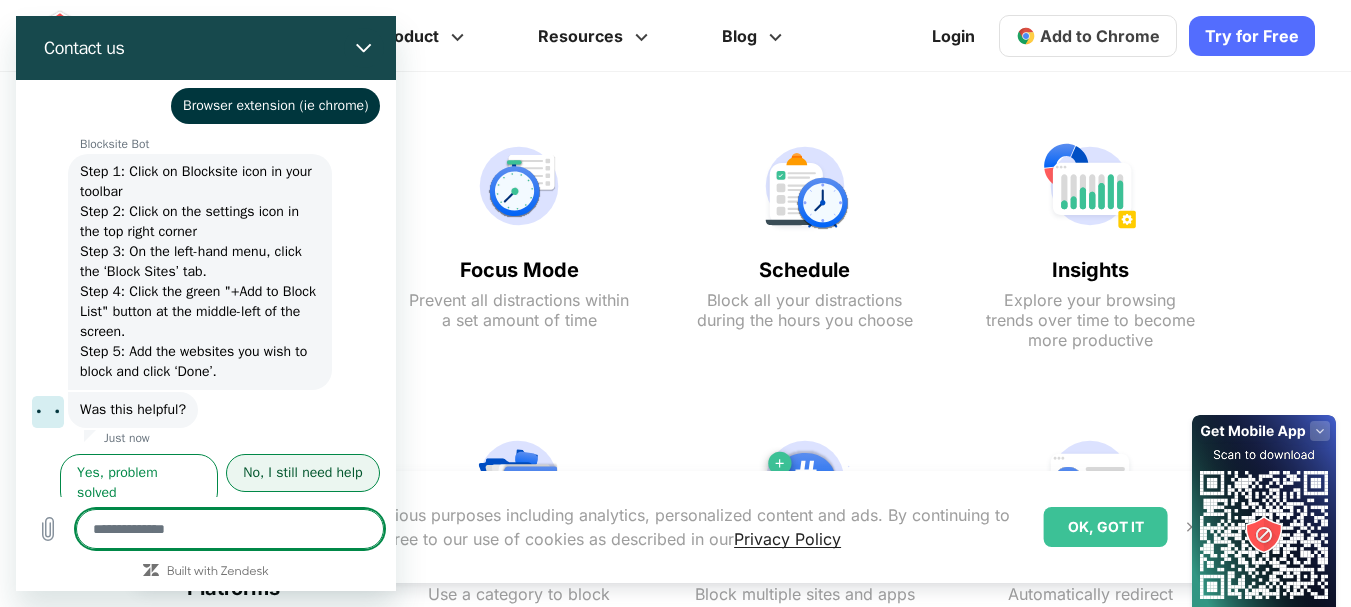 click on "No, I still need help" at bounding box center [303, 473] 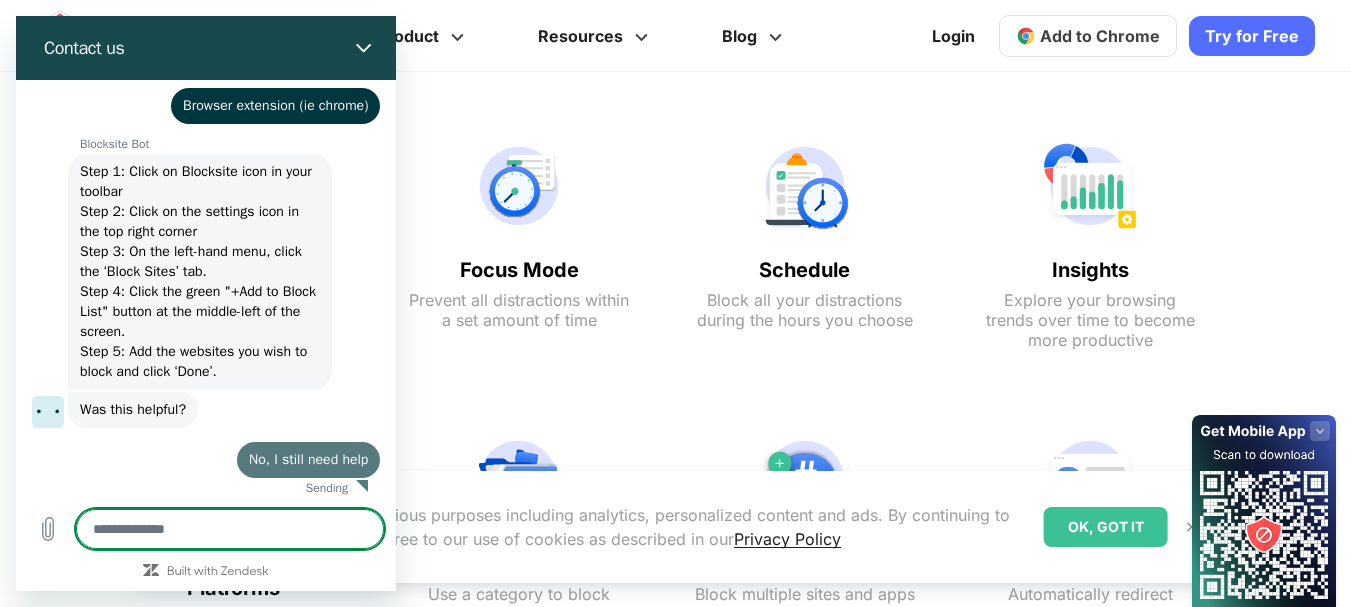 scroll, scrollTop: 953, scrollLeft: 0, axis: vertical 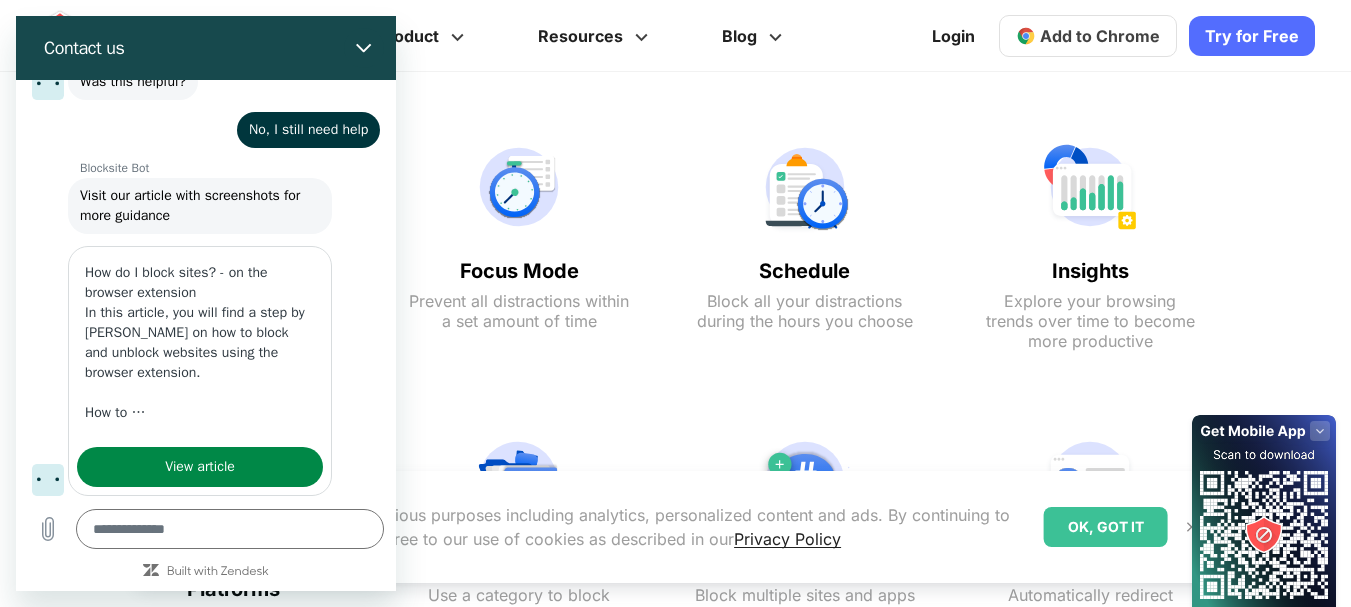 click on "Insights
Explore your browsing trends over time to become more productive" at bounding box center [1090, 245] 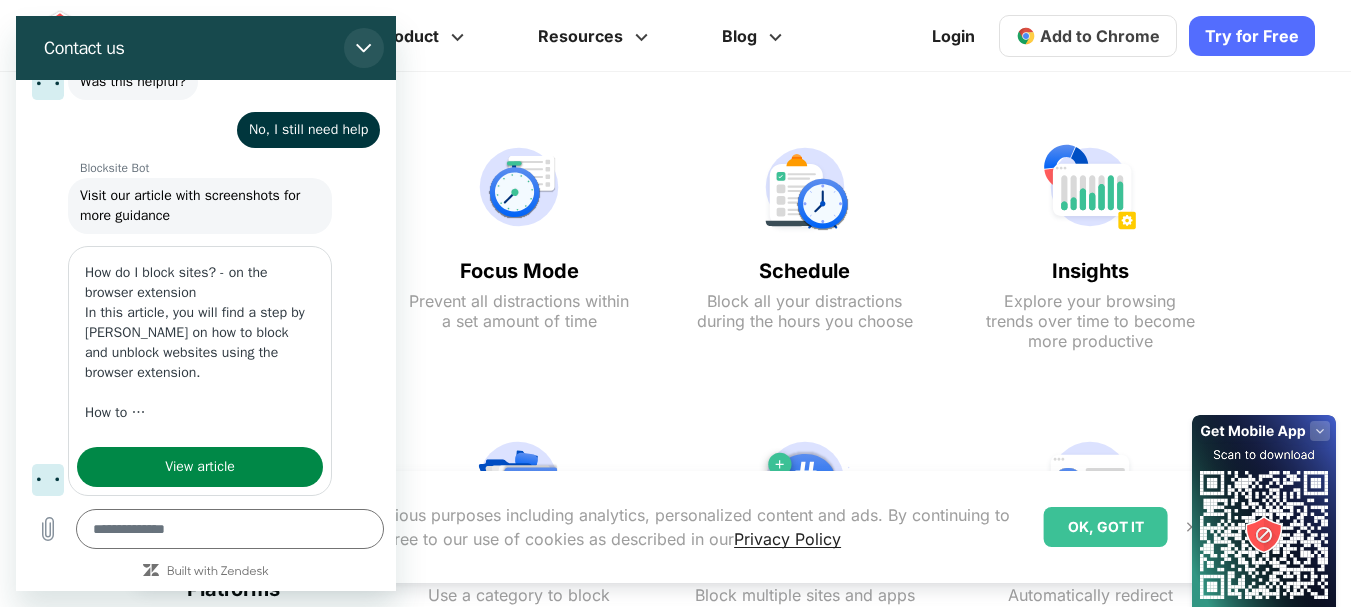 click 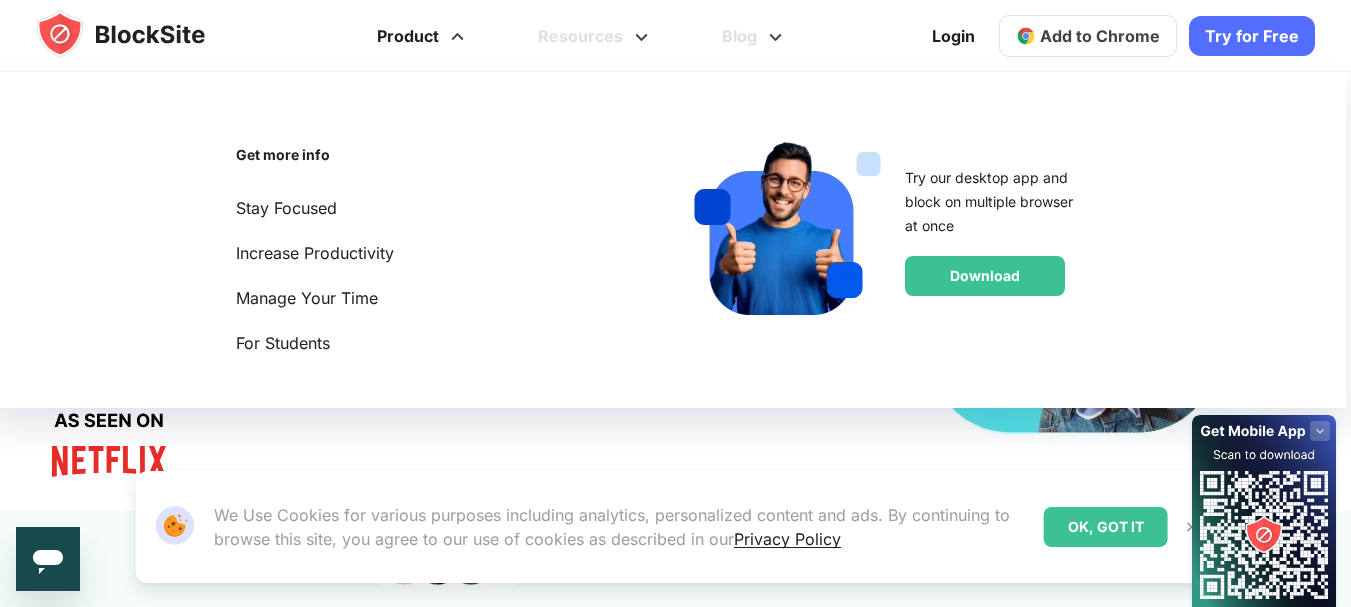 scroll, scrollTop: 153, scrollLeft: 0, axis: vertical 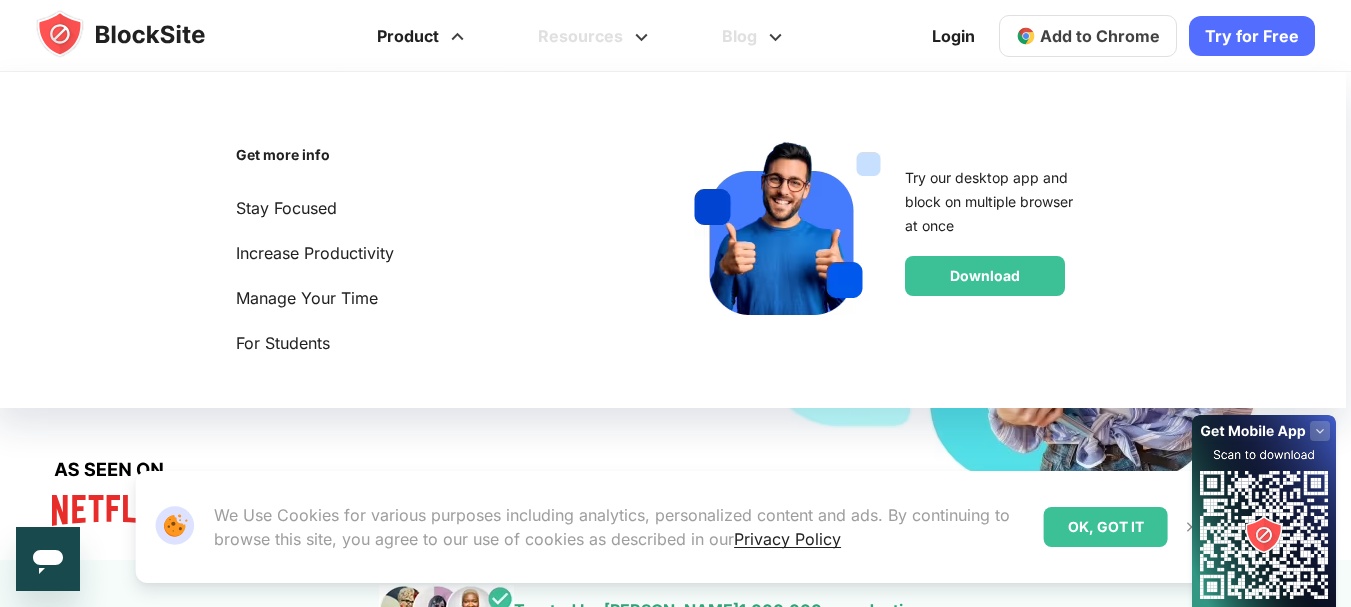 type 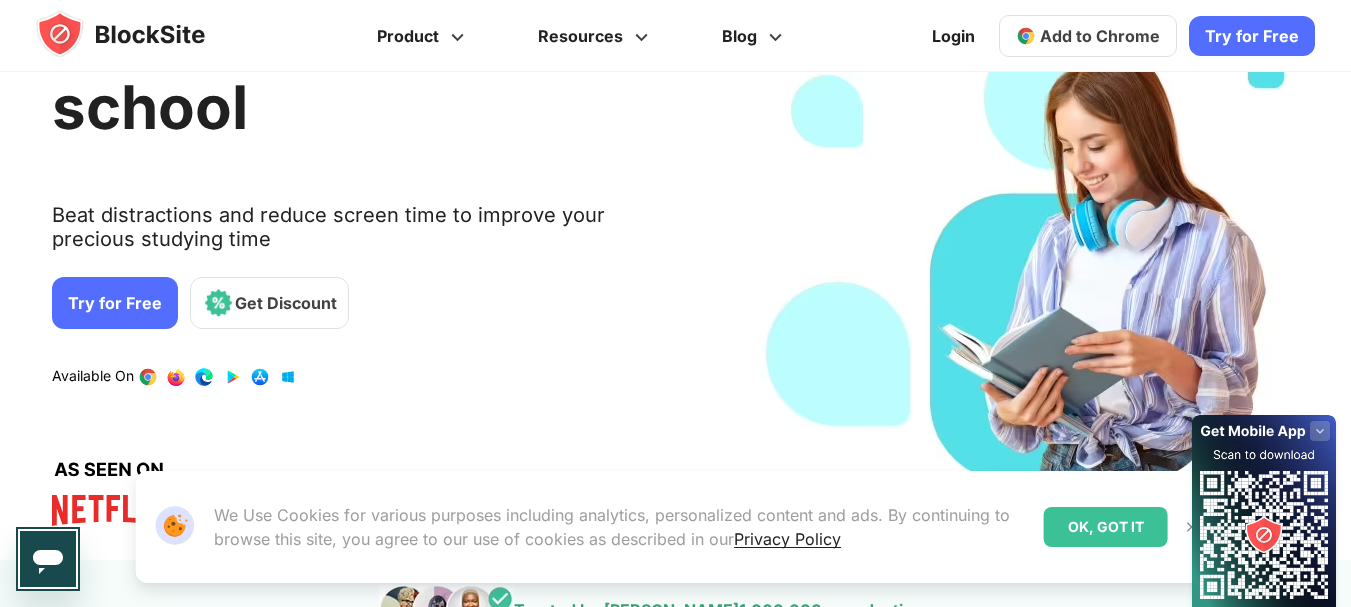 click on "Try for Free" at bounding box center (115, 303) 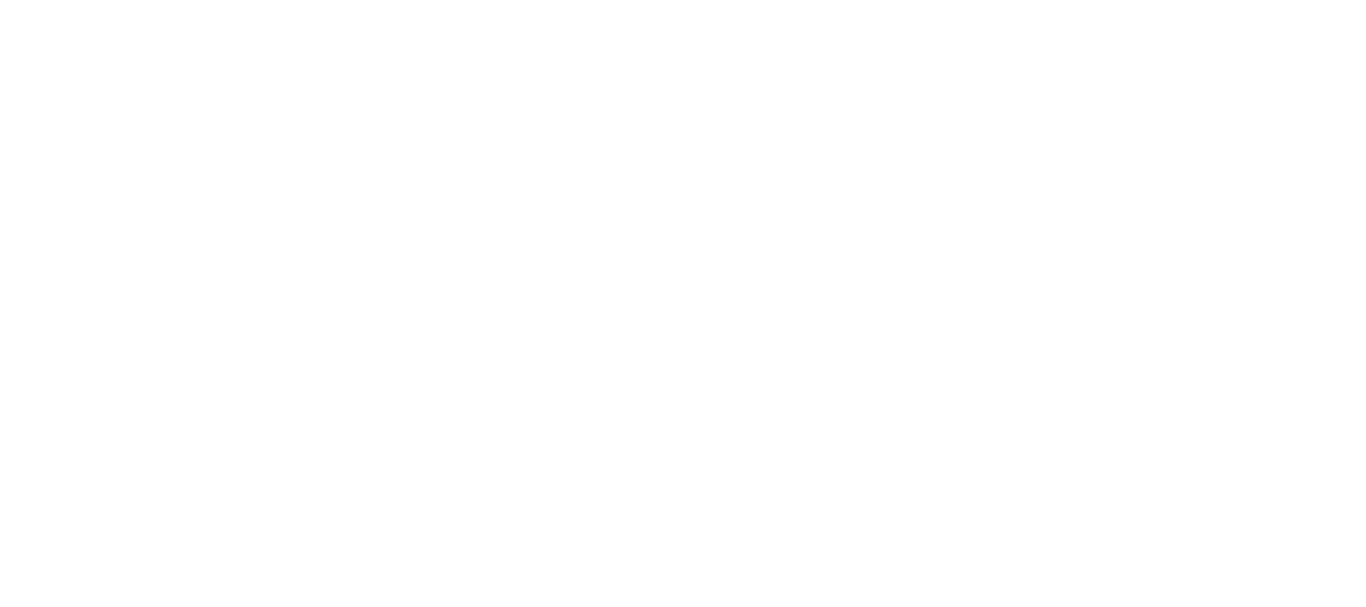 scroll, scrollTop: 0, scrollLeft: 0, axis: both 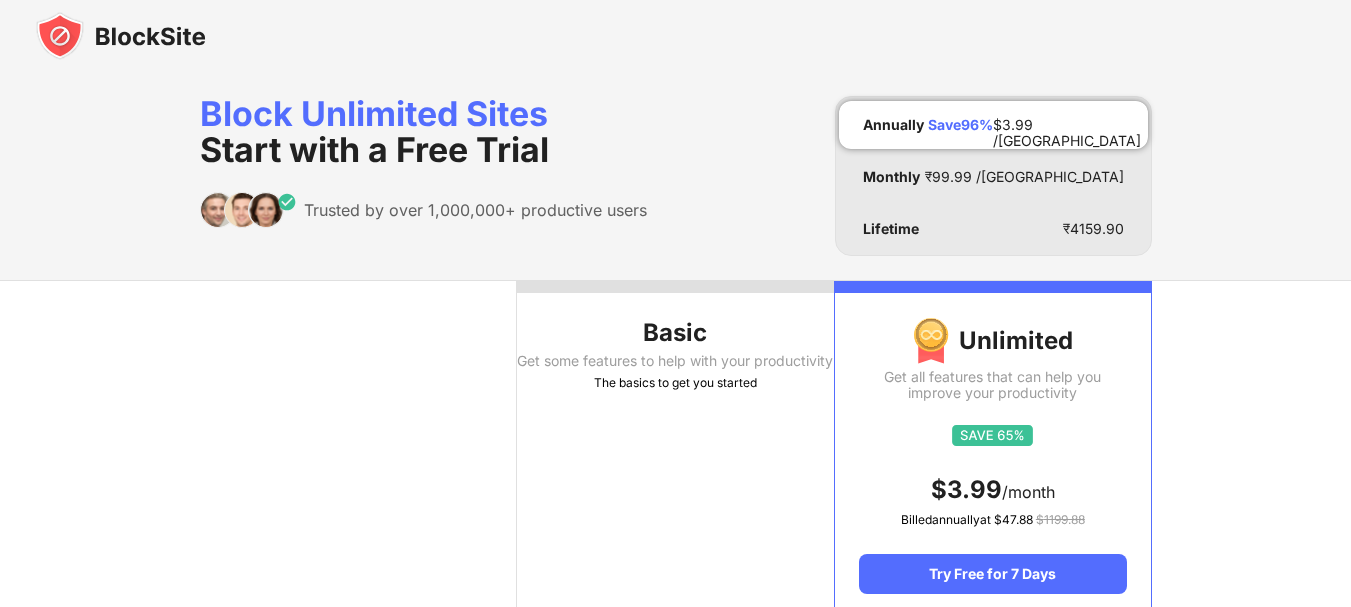 click on "Get some features to help with your productivity" at bounding box center [675, 361] 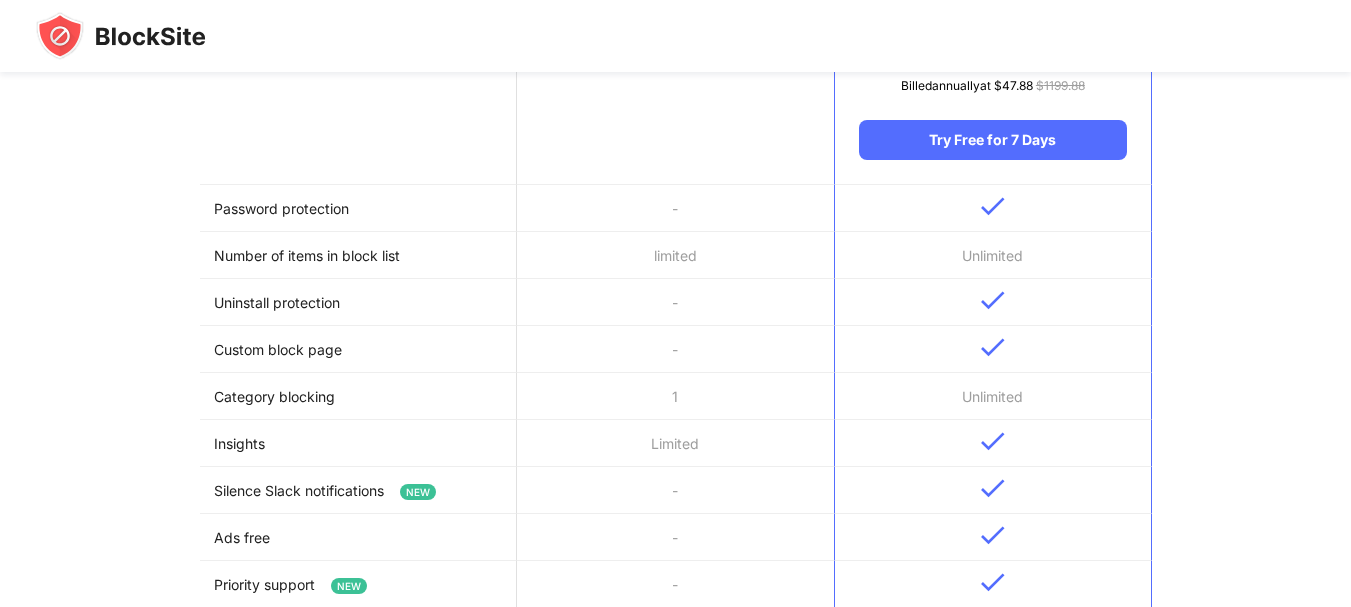 scroll, scrollTop: 0, scrollLeft: 0, axis: both 